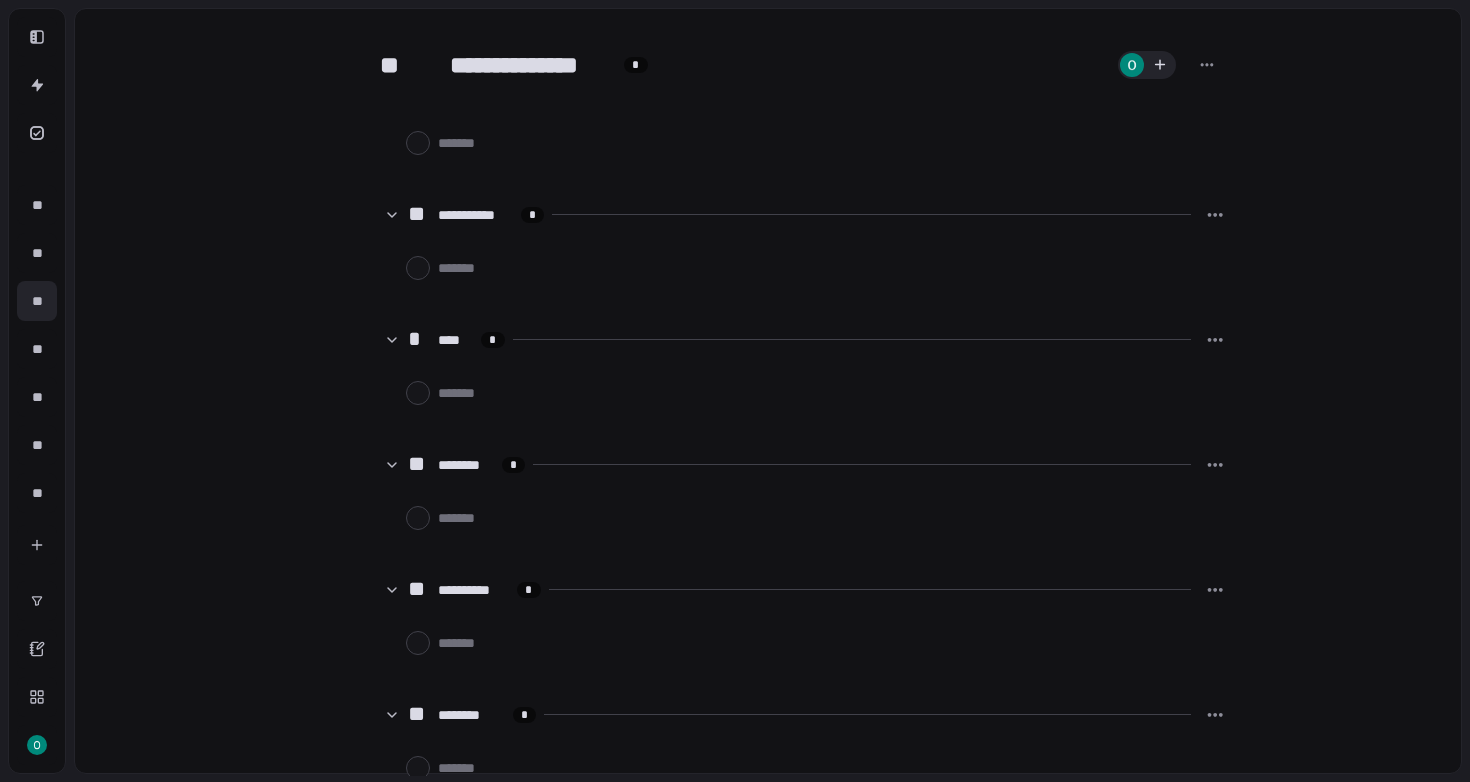 scroll, scrollTop: 0, scrollLeft: 0, axis: both 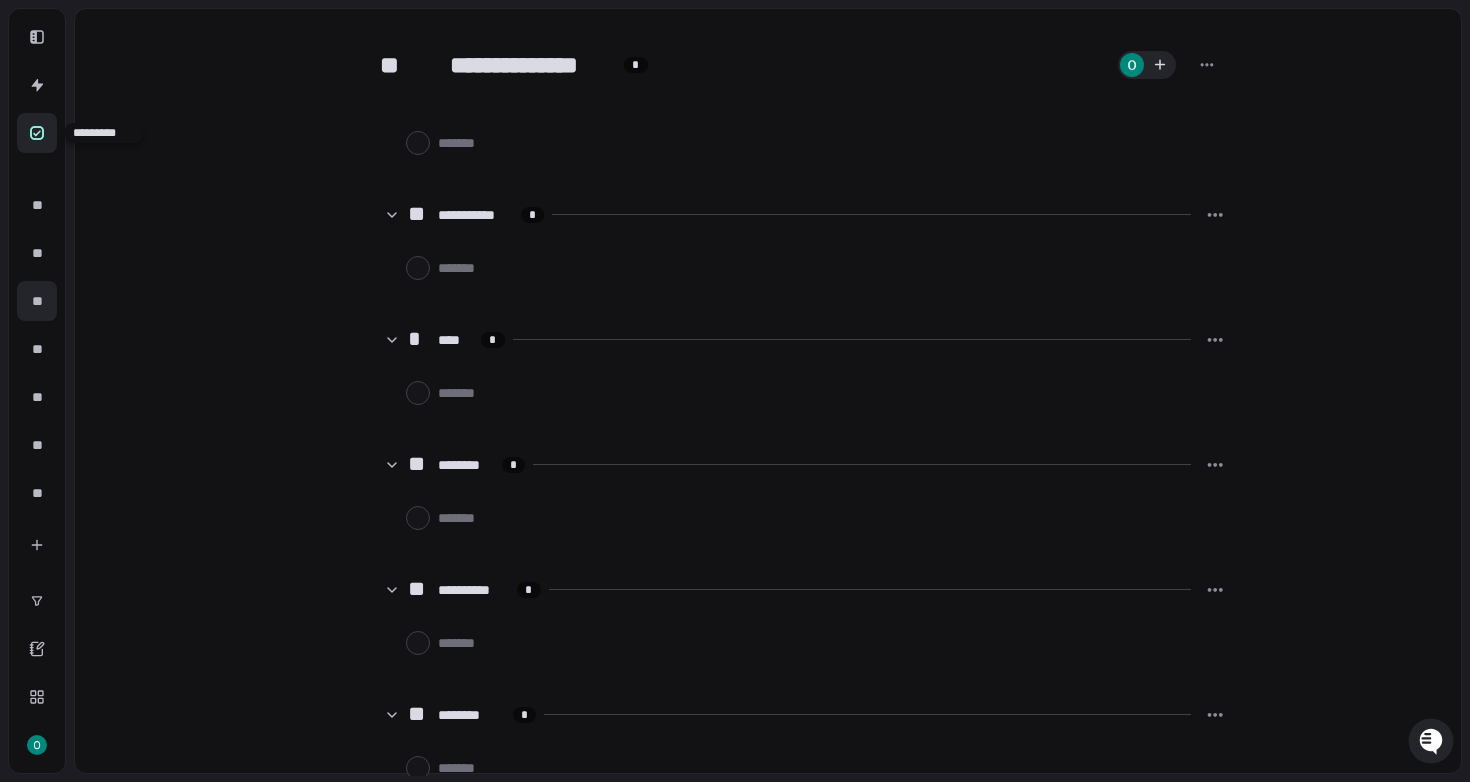 click at bounding box center [37, 133] 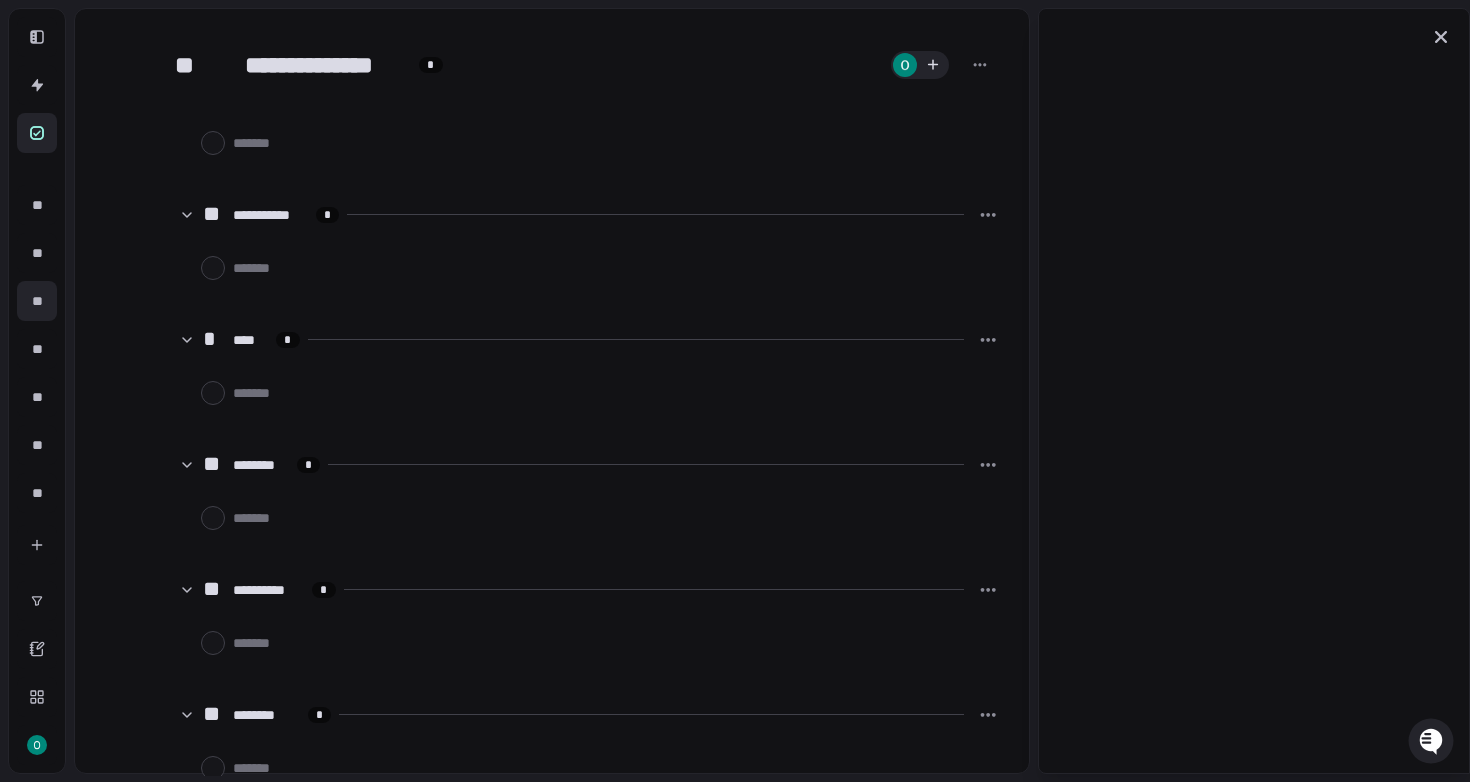 type on "*" 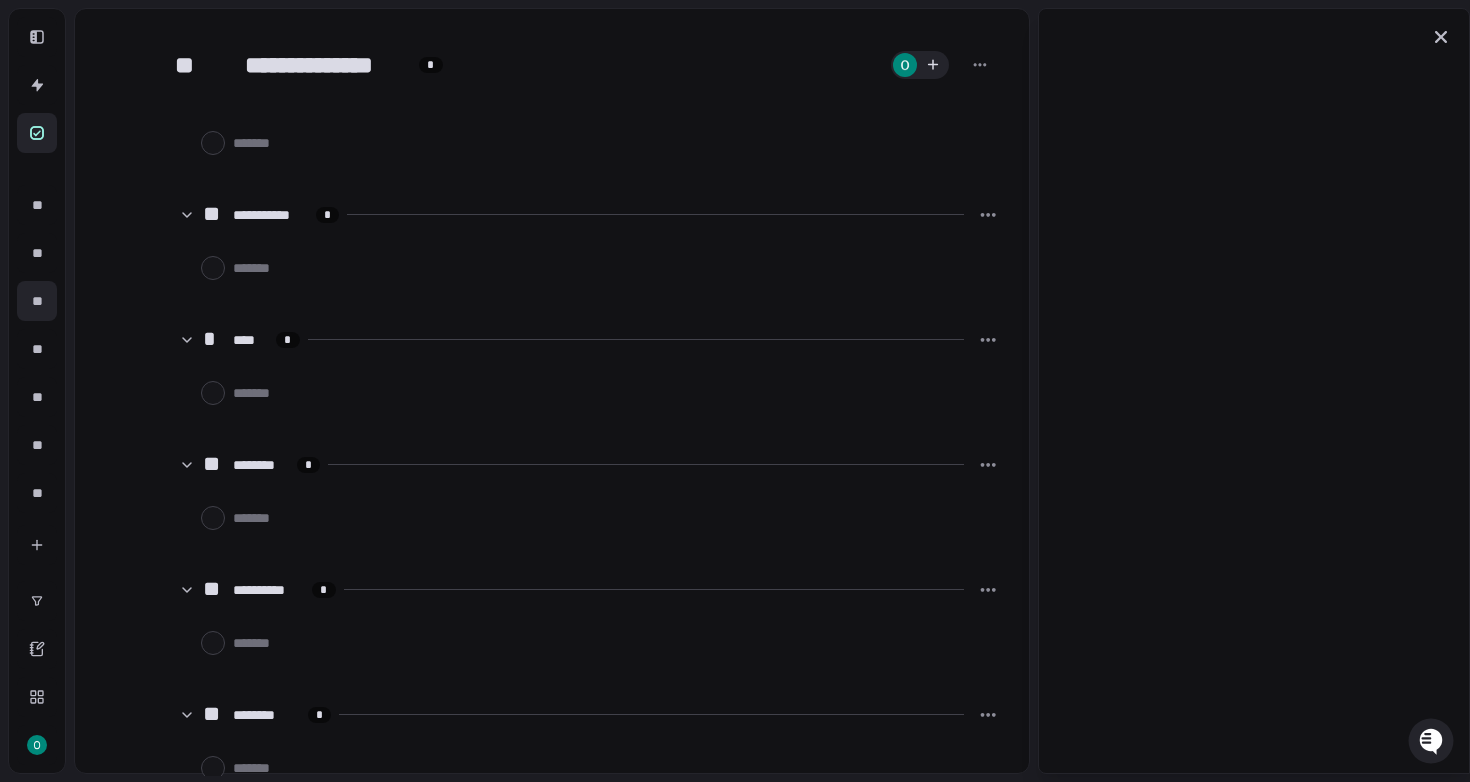 type on "*" 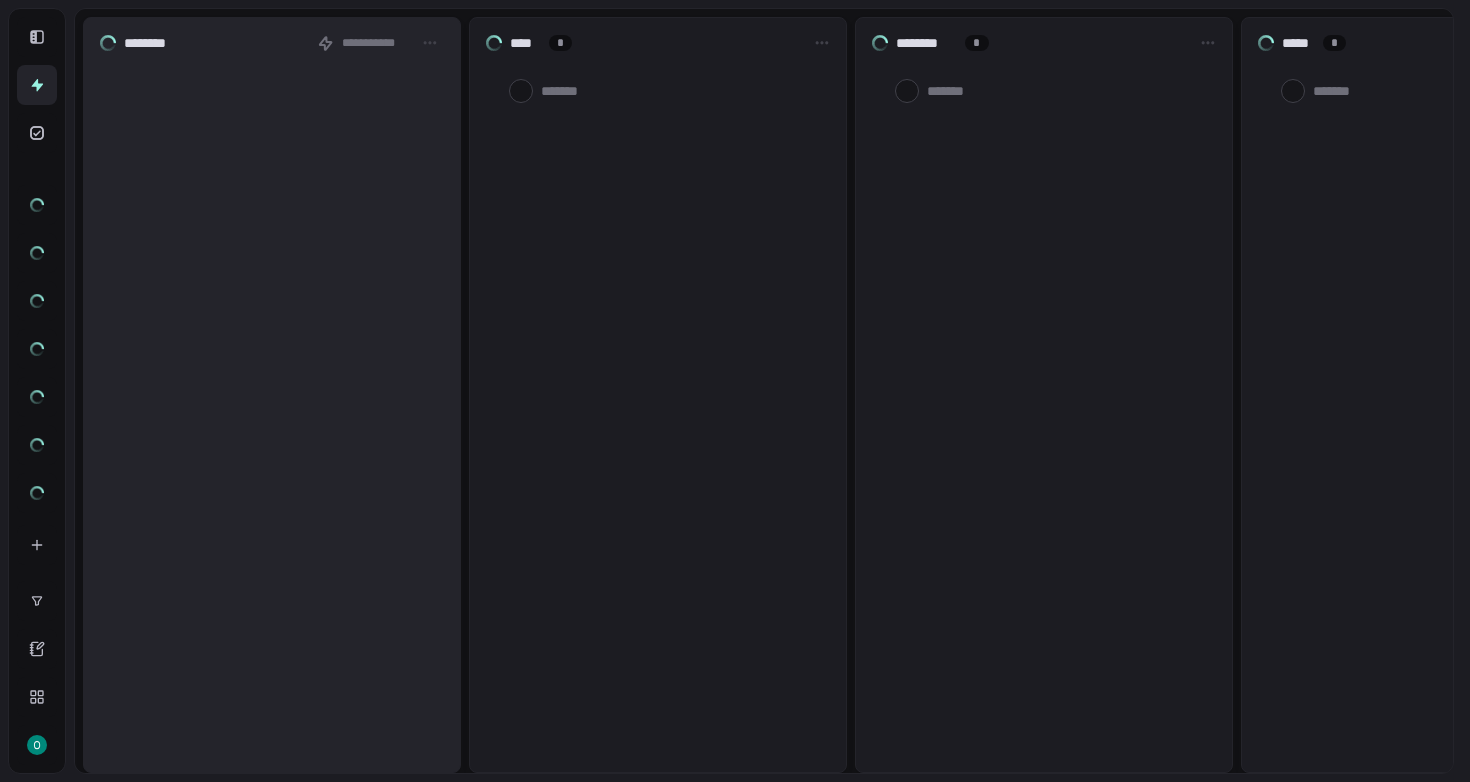 scroll, scrollTop: 0, scrollLeft: 0, axis: both 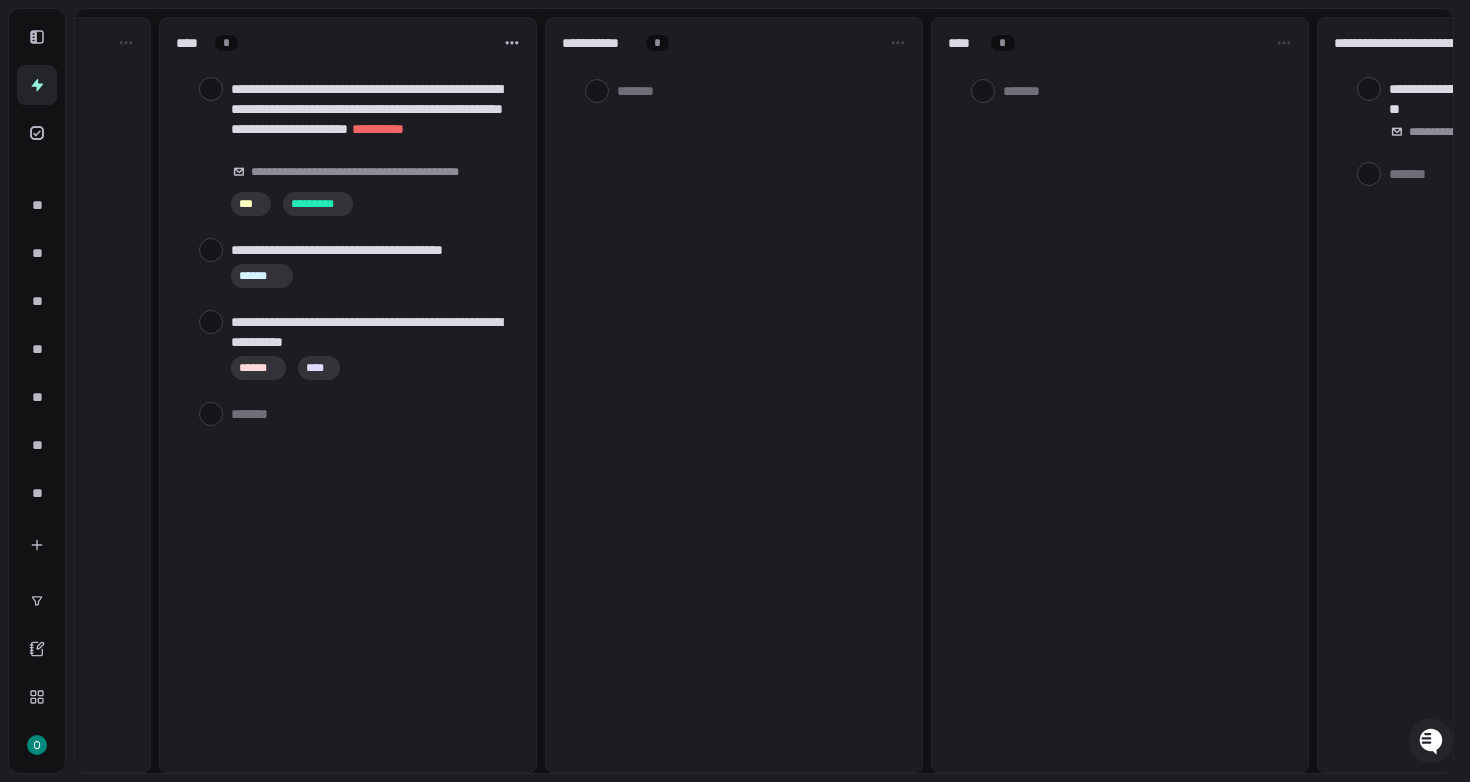 click at bounding box center (512, 43) 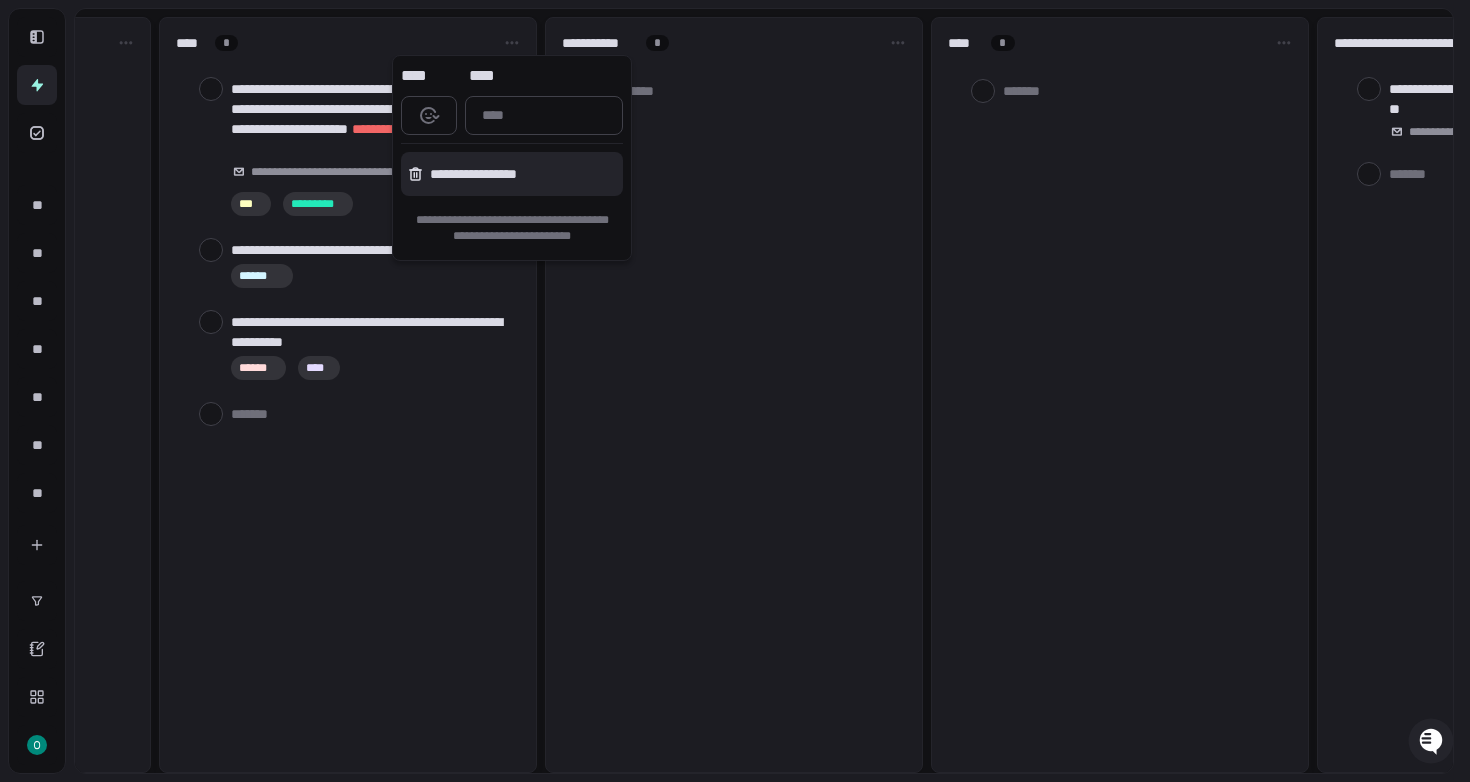 click at bounding box center (735, 391) 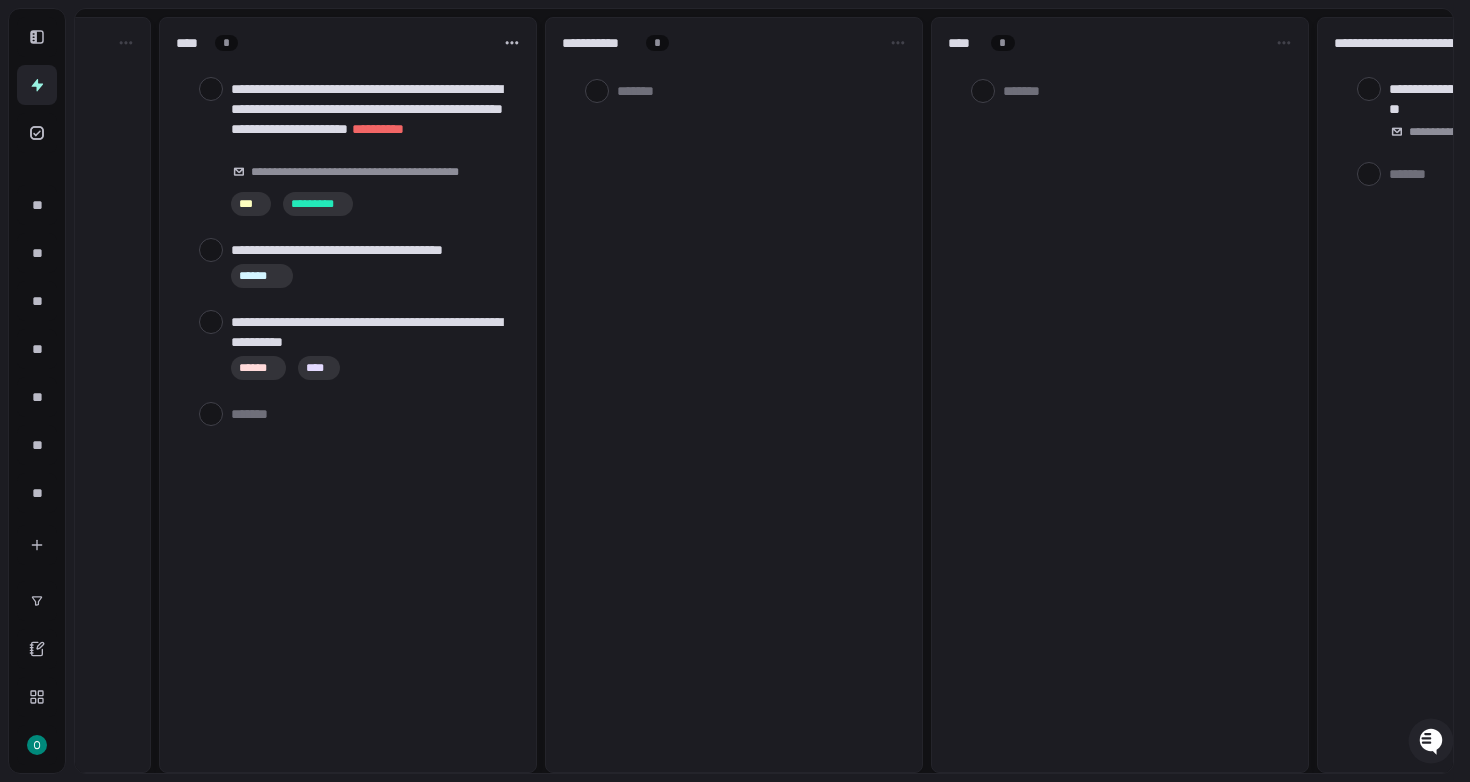 click 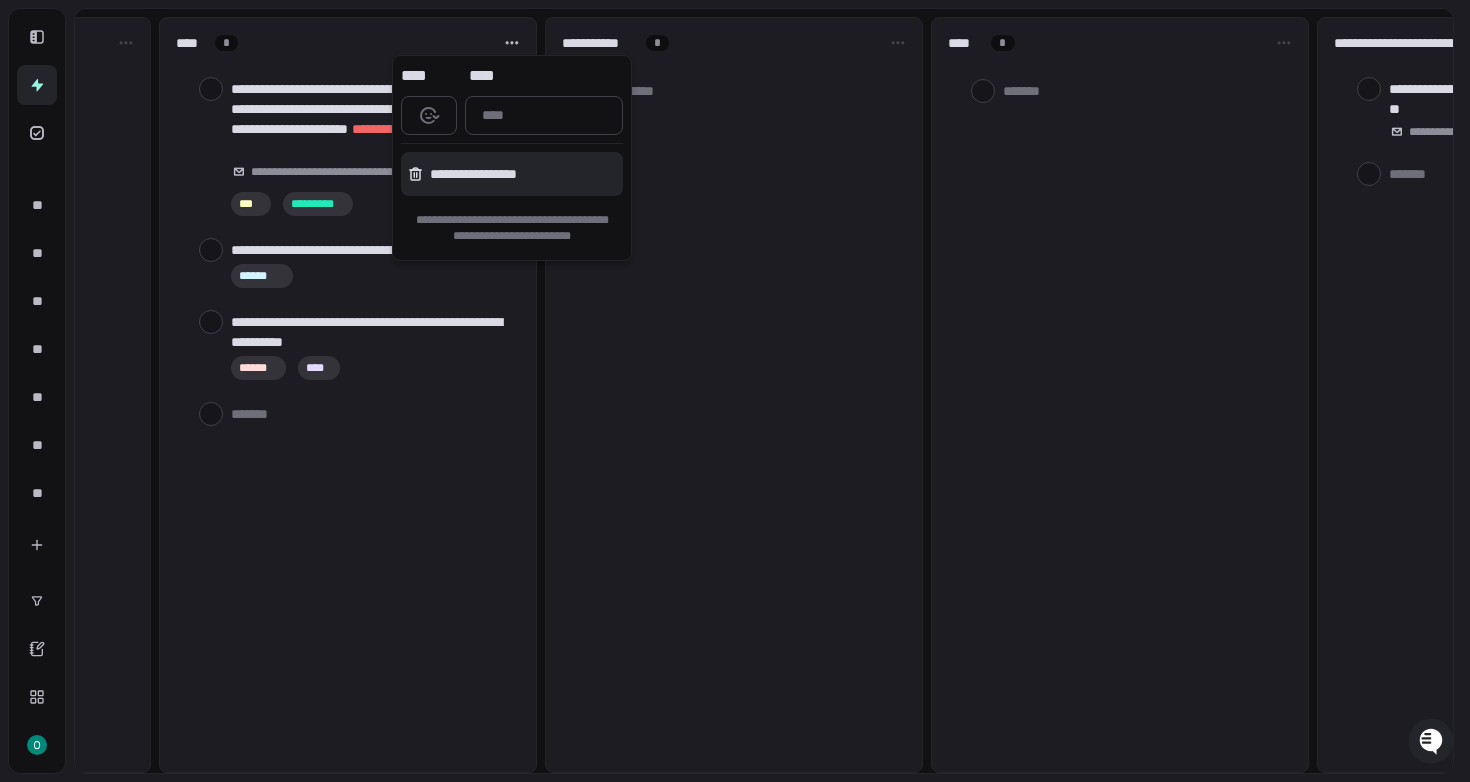 click at bounding box center [735, 391] 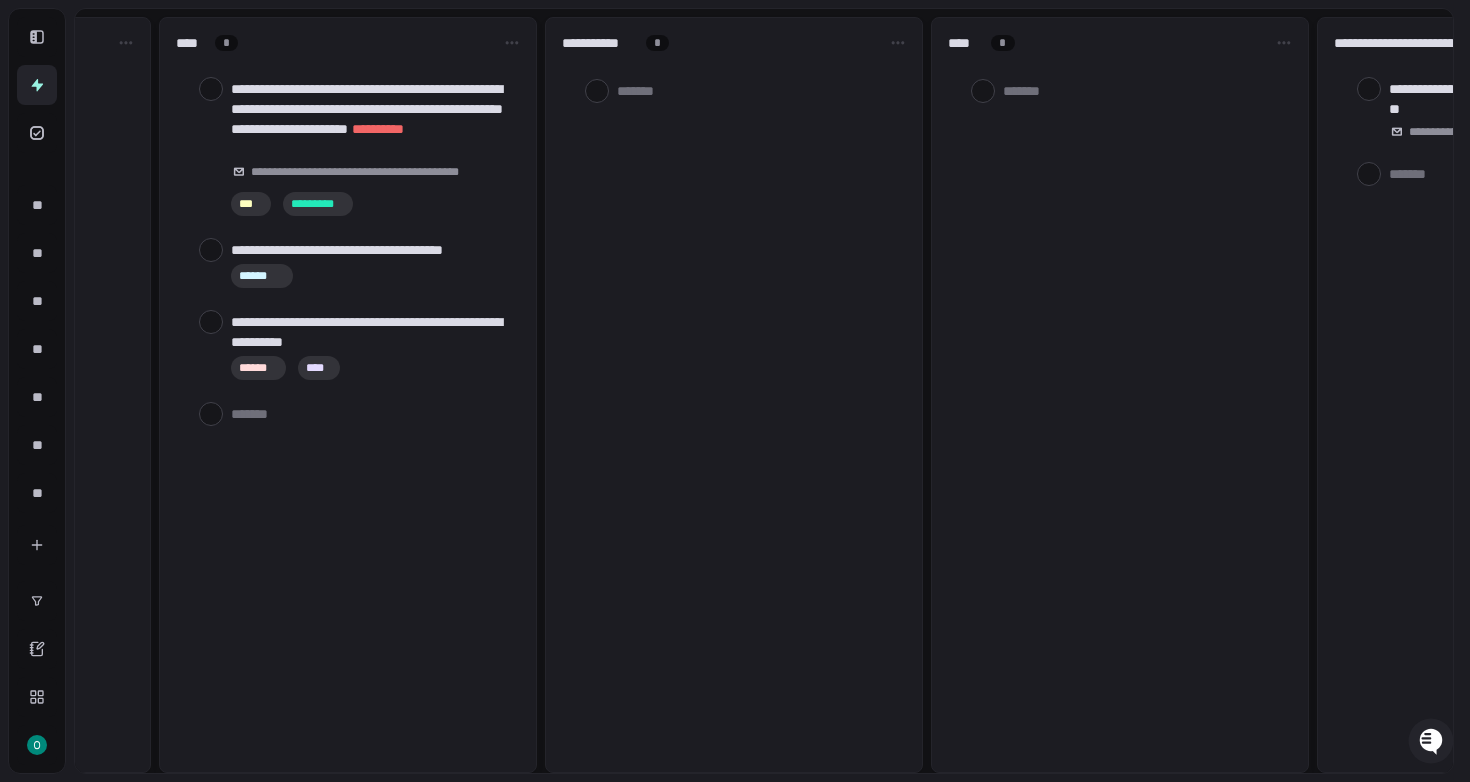 scroll, scrollTop: 0, scrollLeft: 1749, axis: horizontal 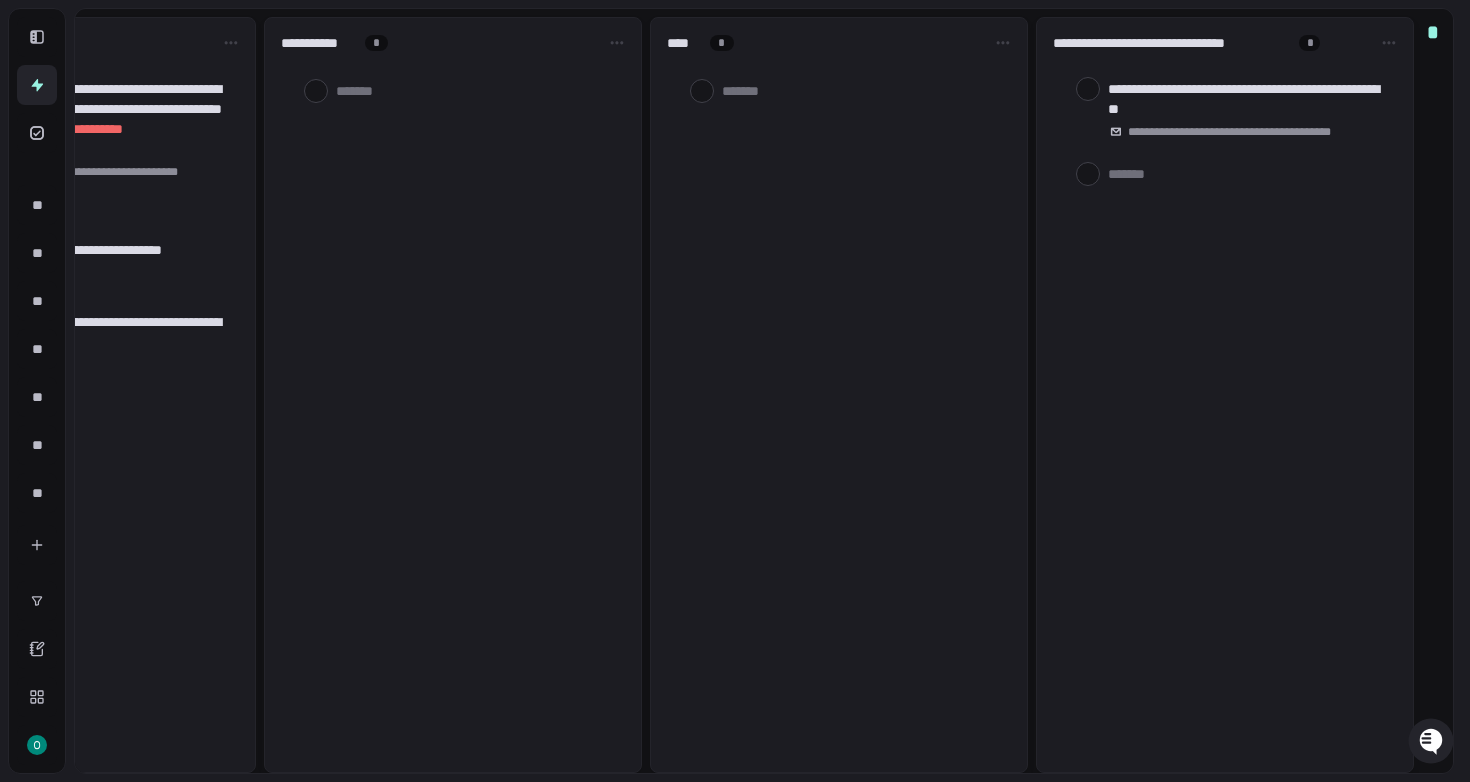 click on "*" at bounding box center (1433, 391) 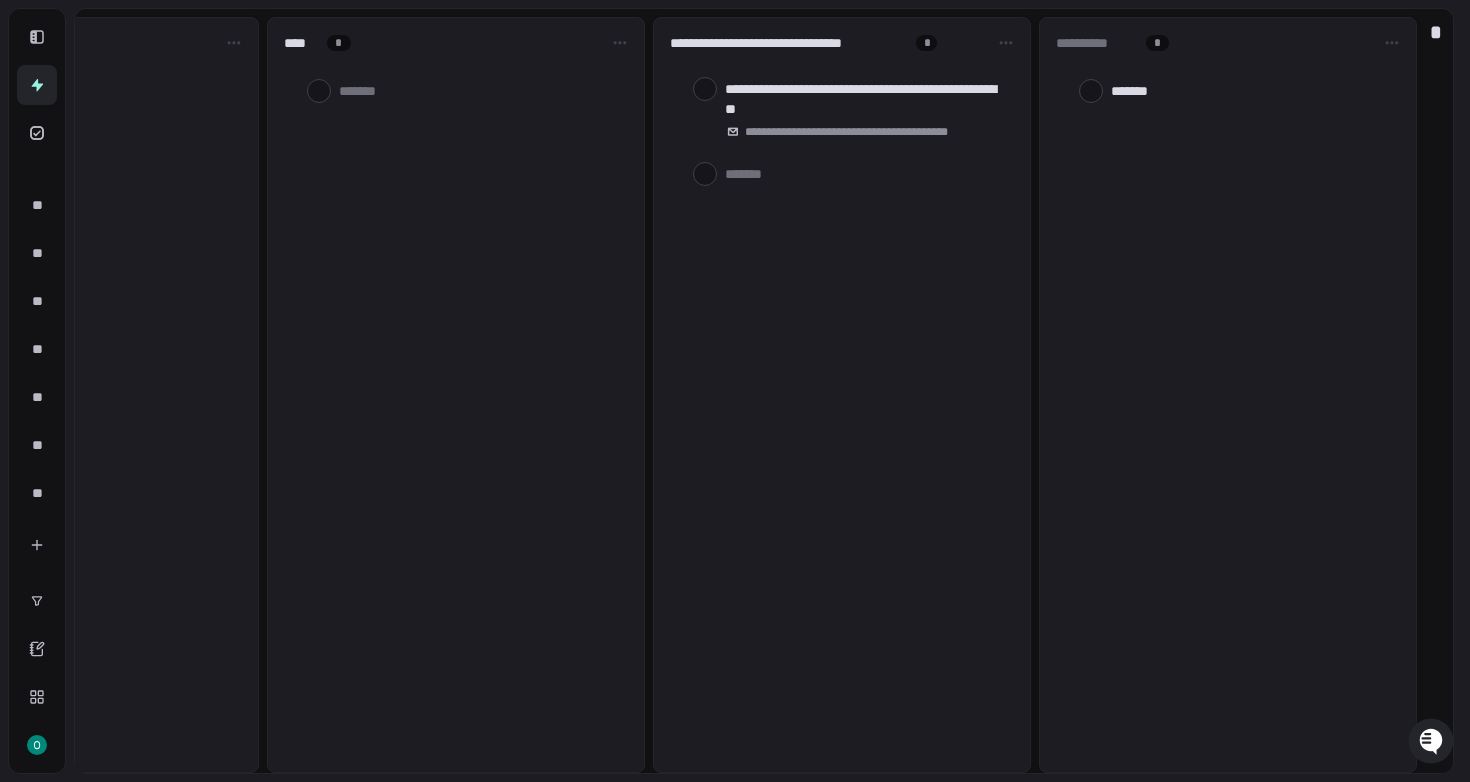 scroll, scrollTop: 0, scrollLeft: 2135, axis: horizontal 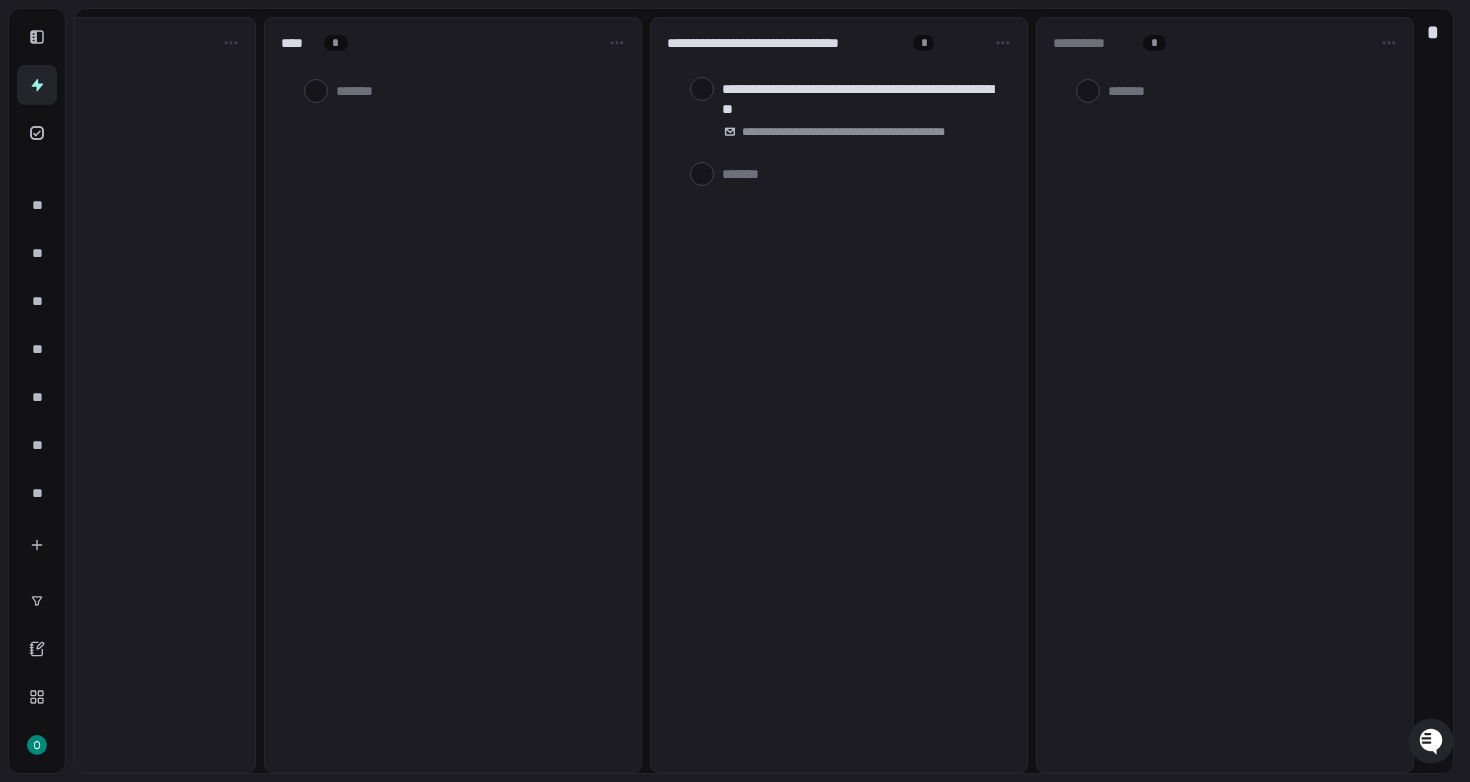 click on "**********" at bounding box center (1225, 43) 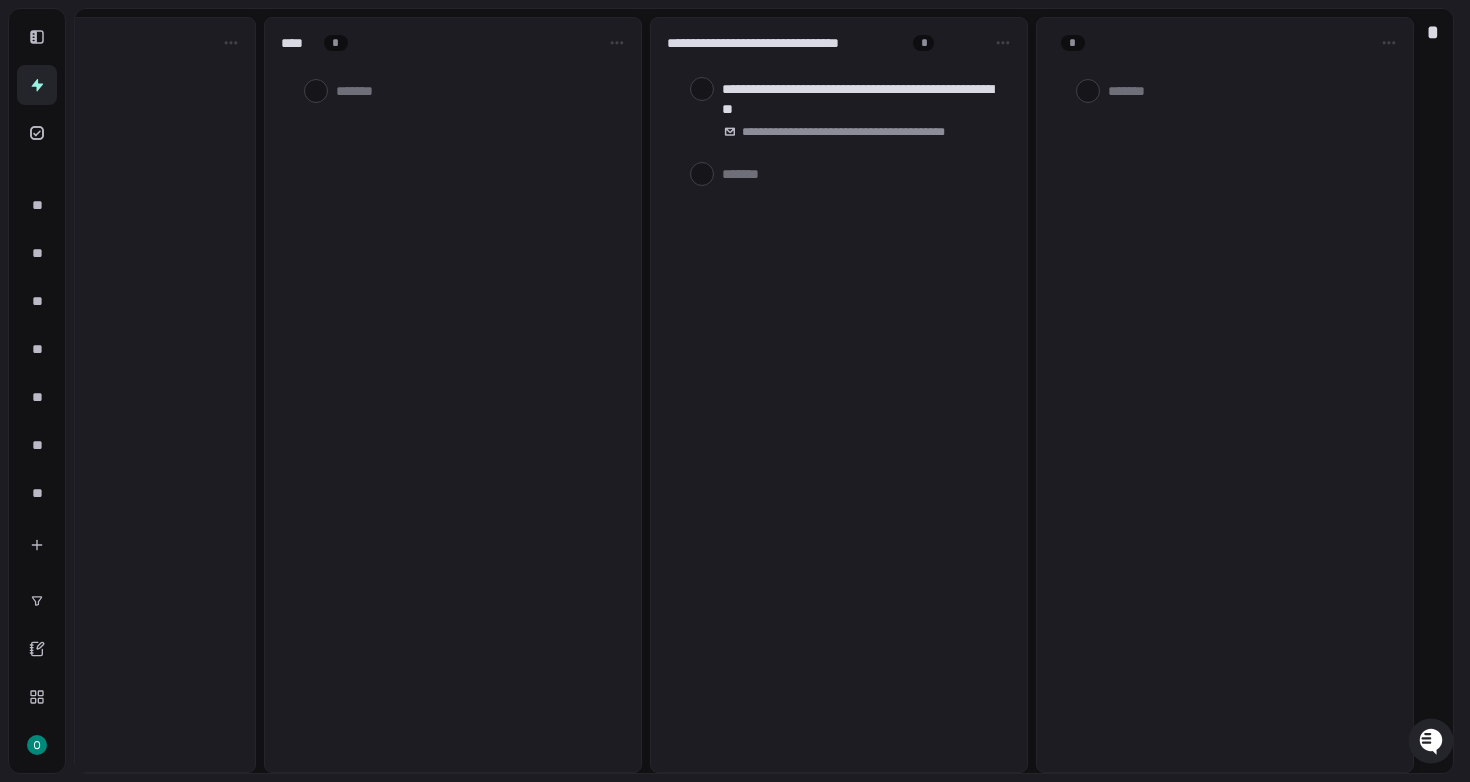 type on "*" 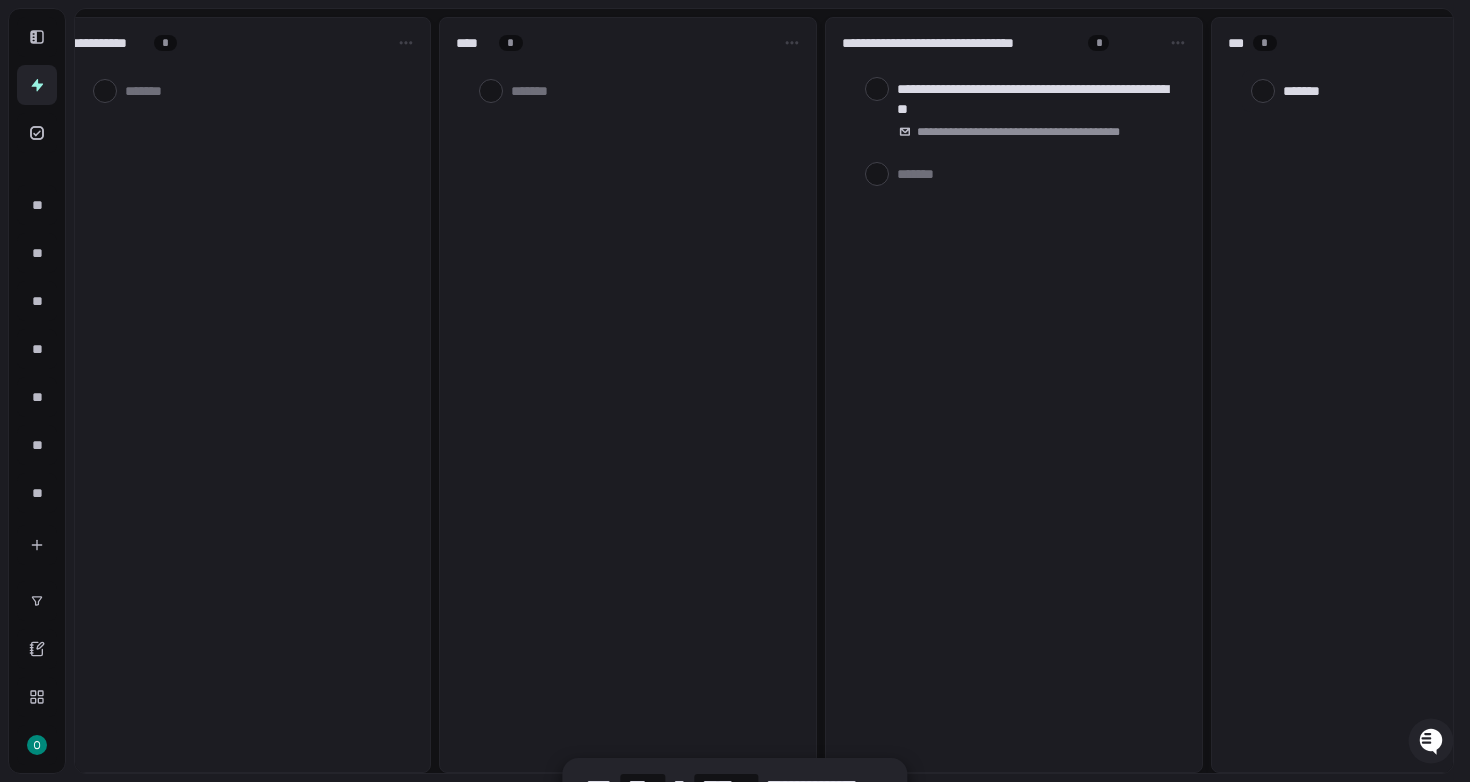 scroll, scrollTop: 0, scrollLeft: 2135, axis: horizontal 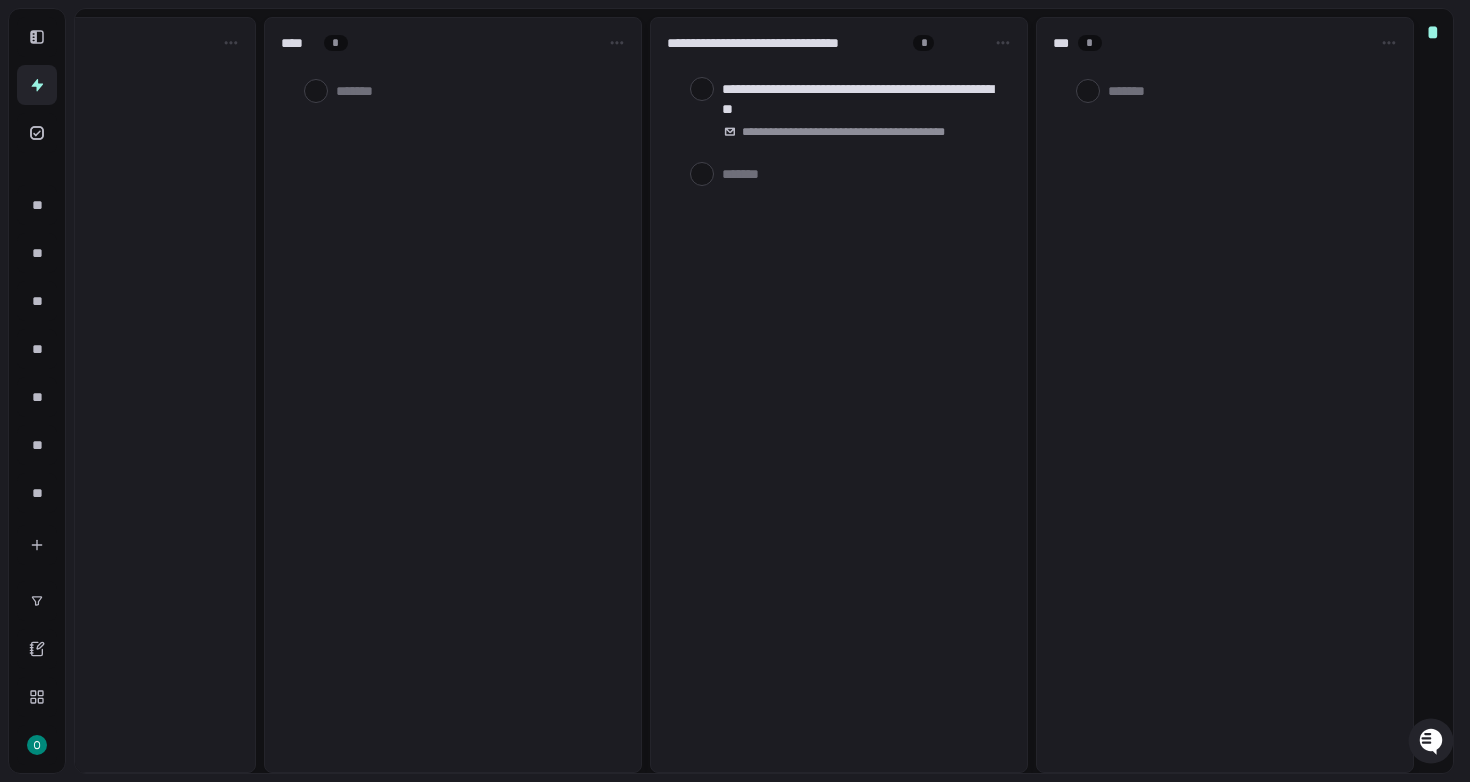 click on "*" at bounding box center [1433, 391] 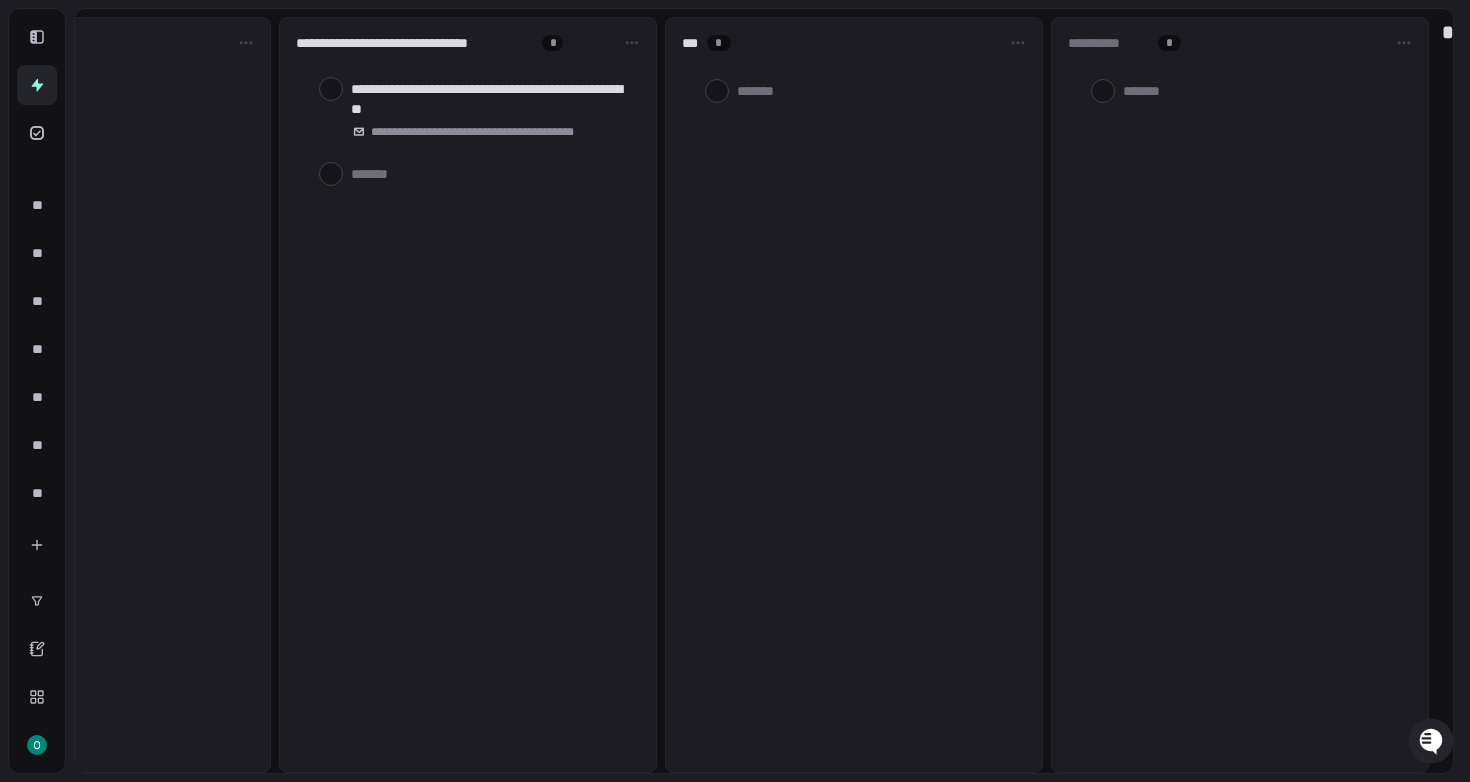 scroll, scrollTop: 0, scrollLeft: 2521, axis: horizontal 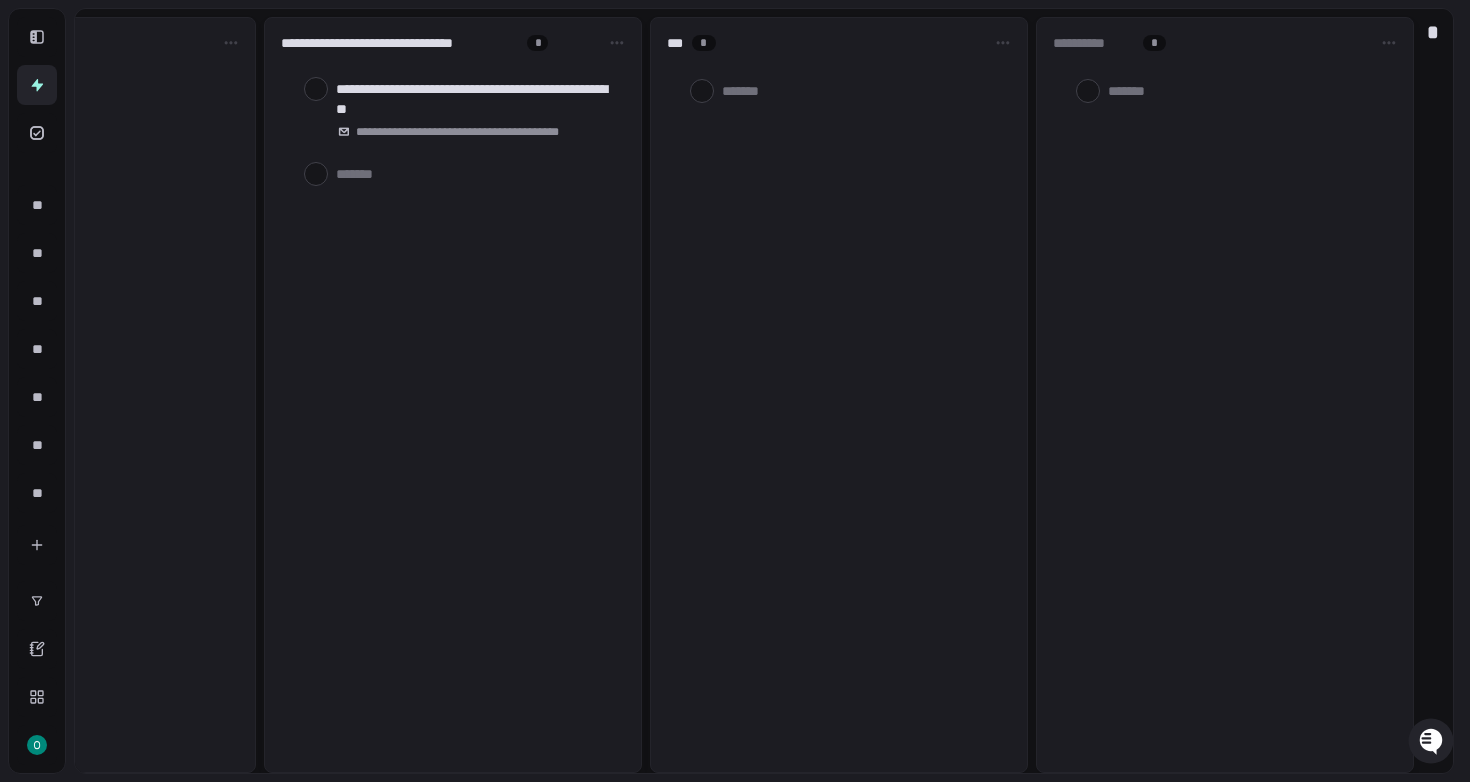 click on "***" at bounding box center [675, 43] 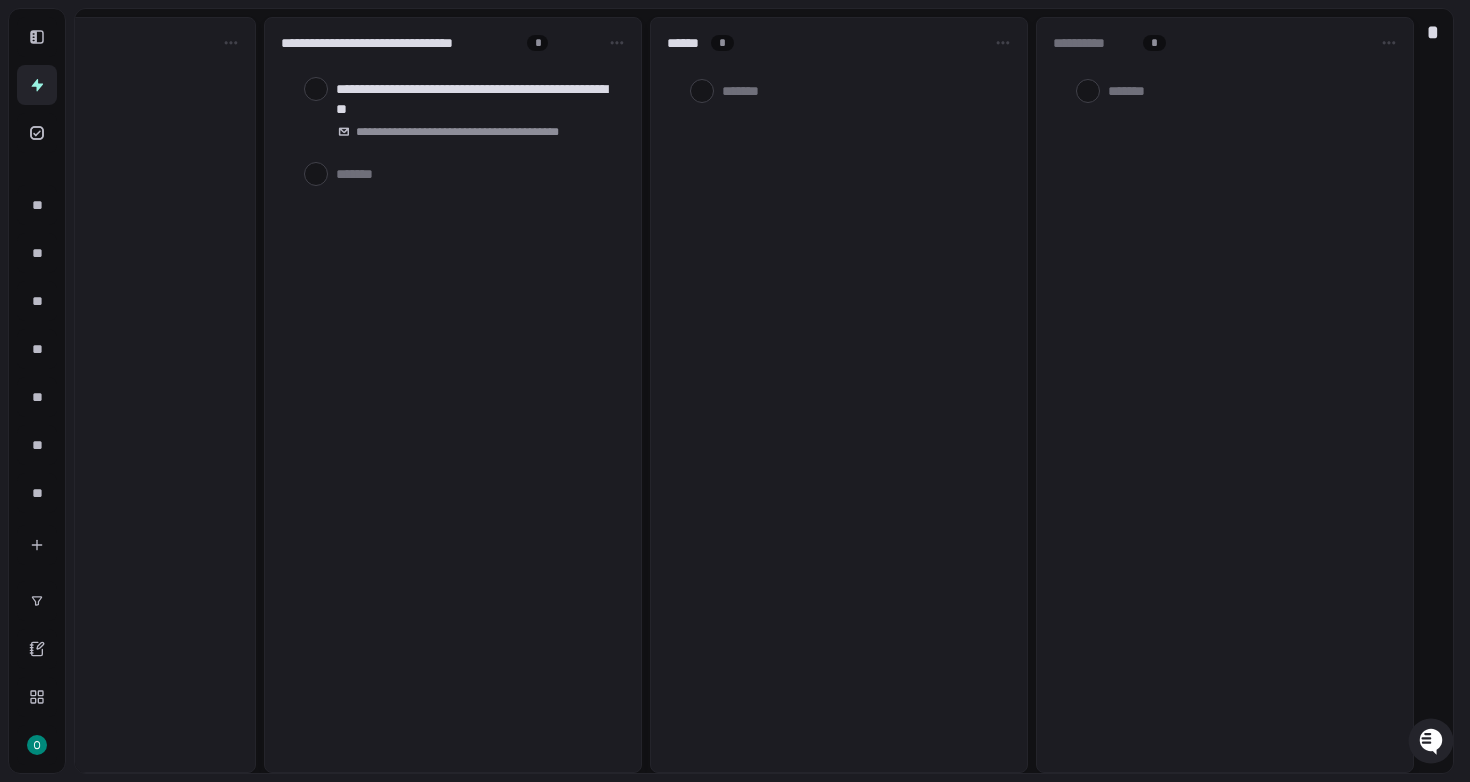click on "**********" at bounding box center (1094, 43) 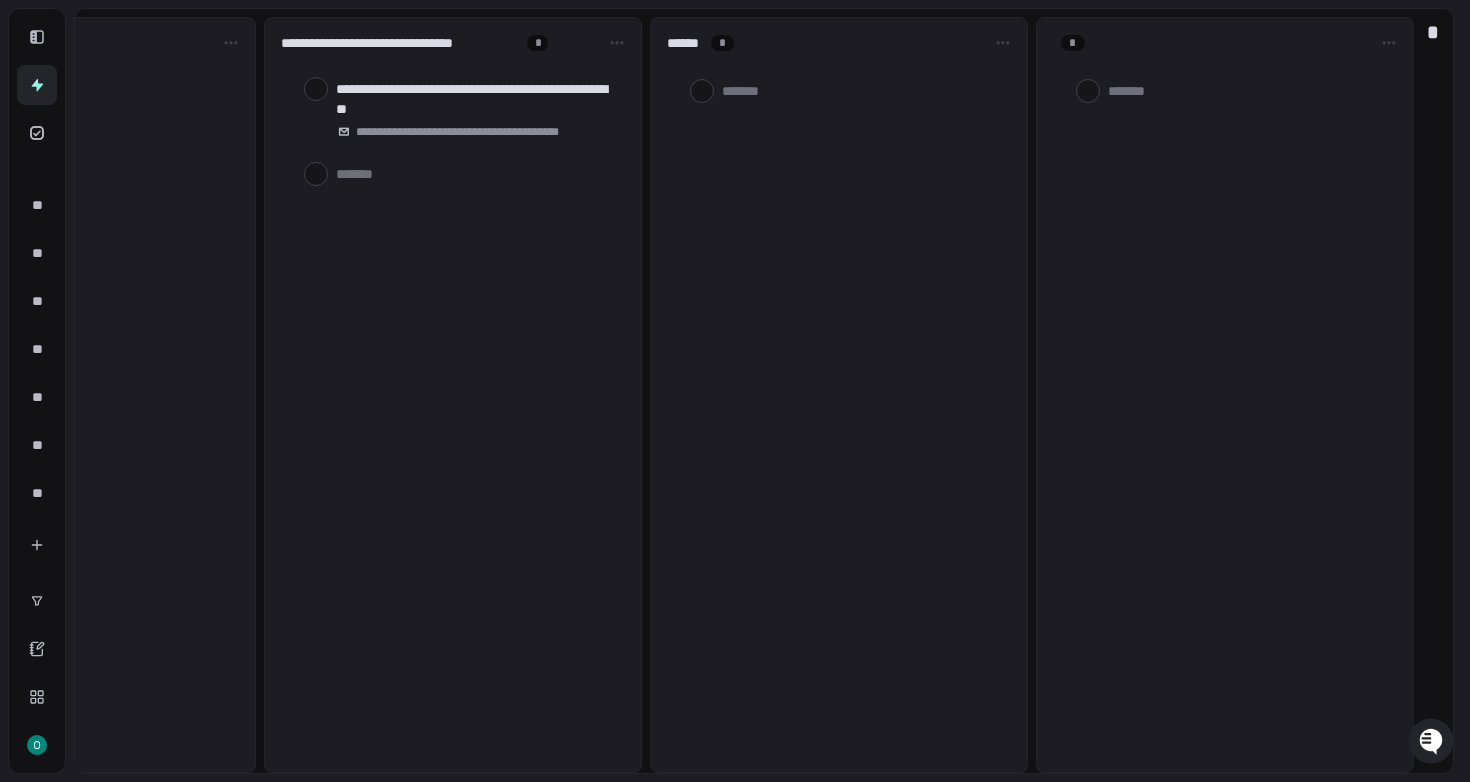 type on "*" 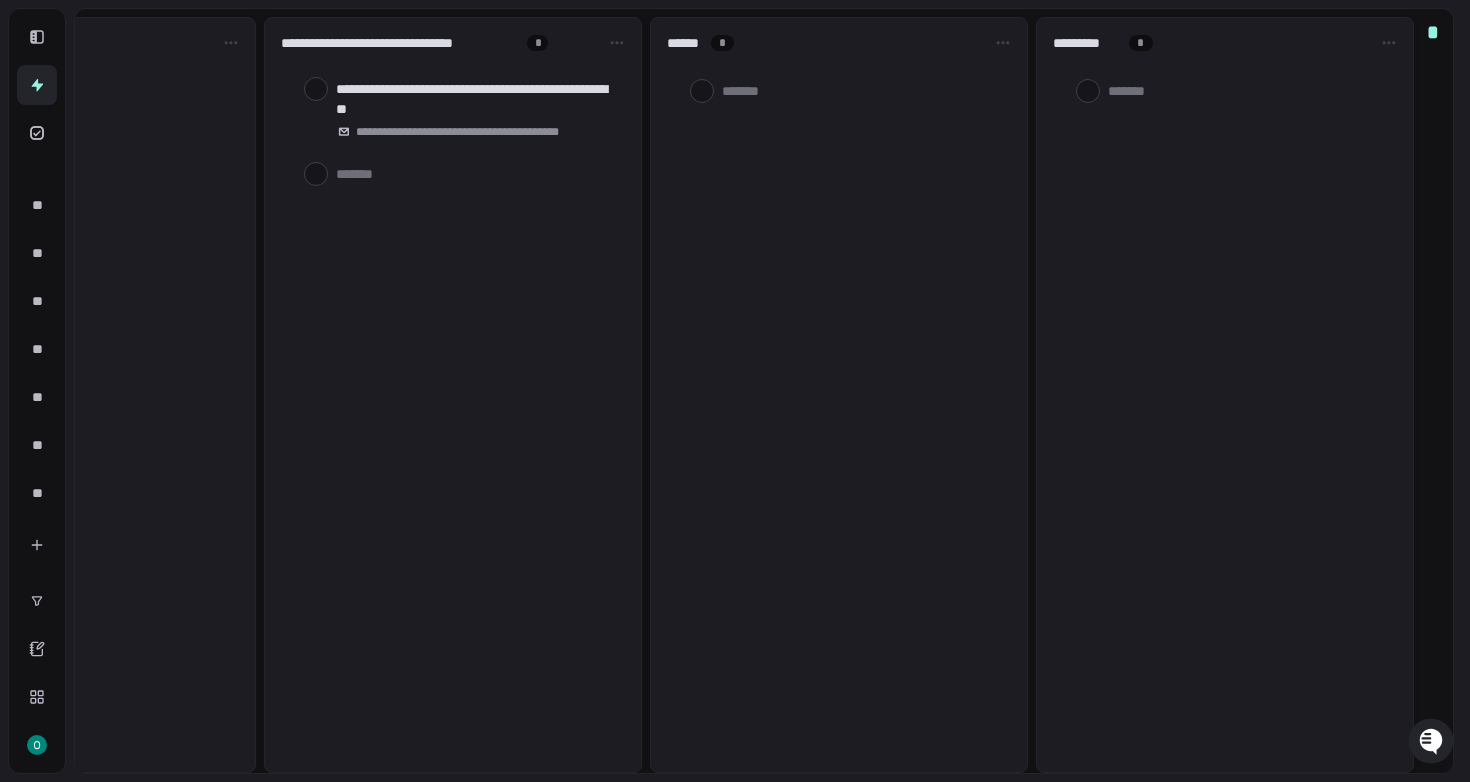 click on "*" at bounding box center (1433, 391) 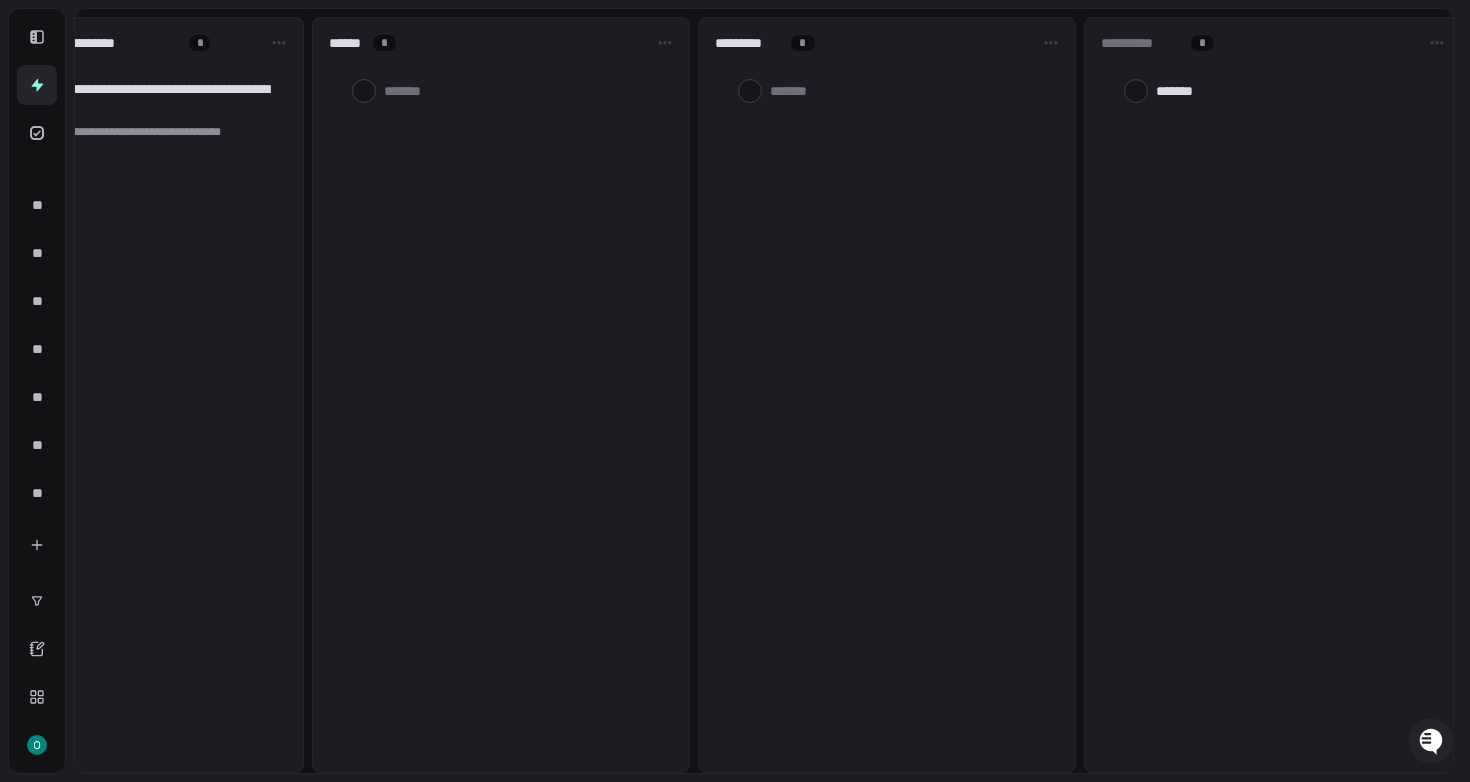 type on "*" 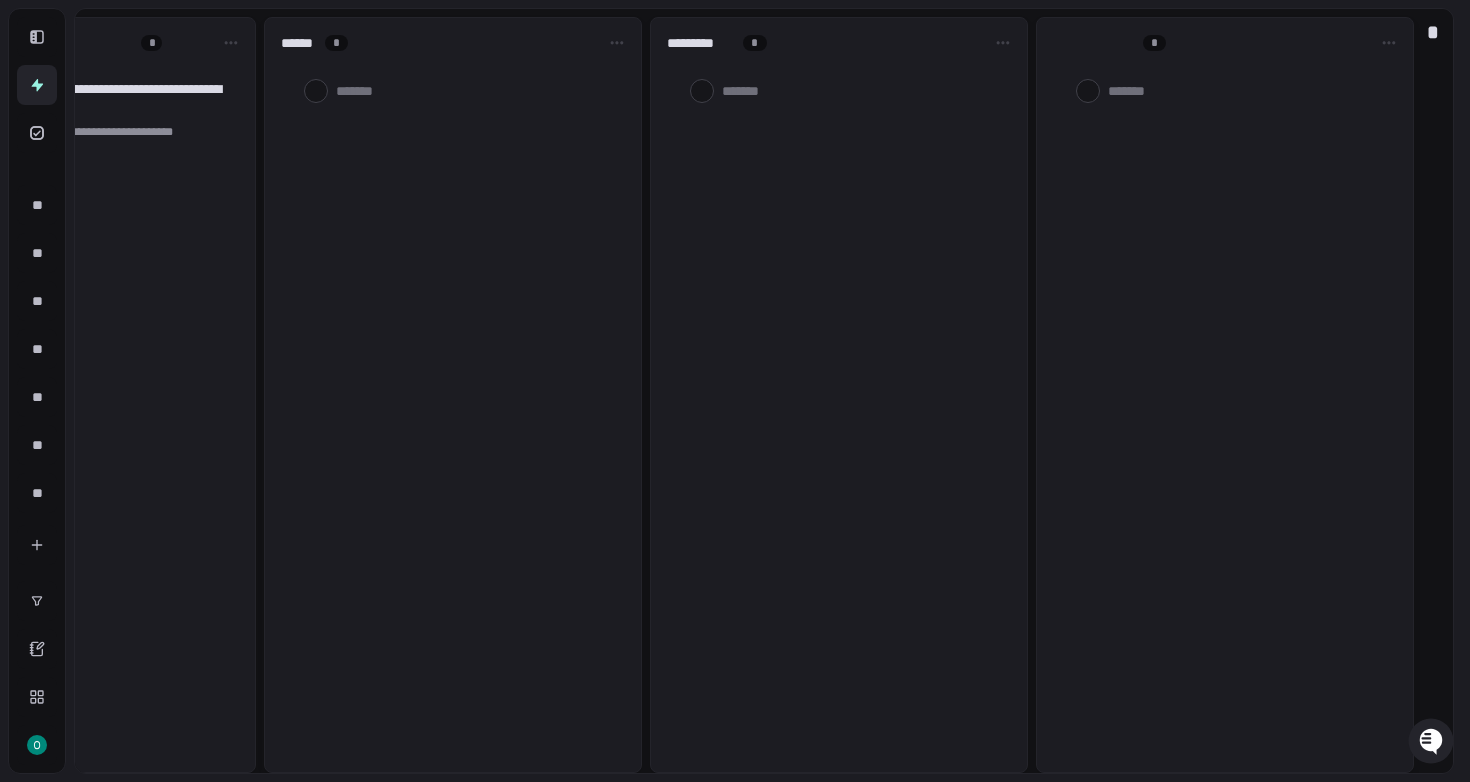 click on "*" at bounding box center [1225, 43] 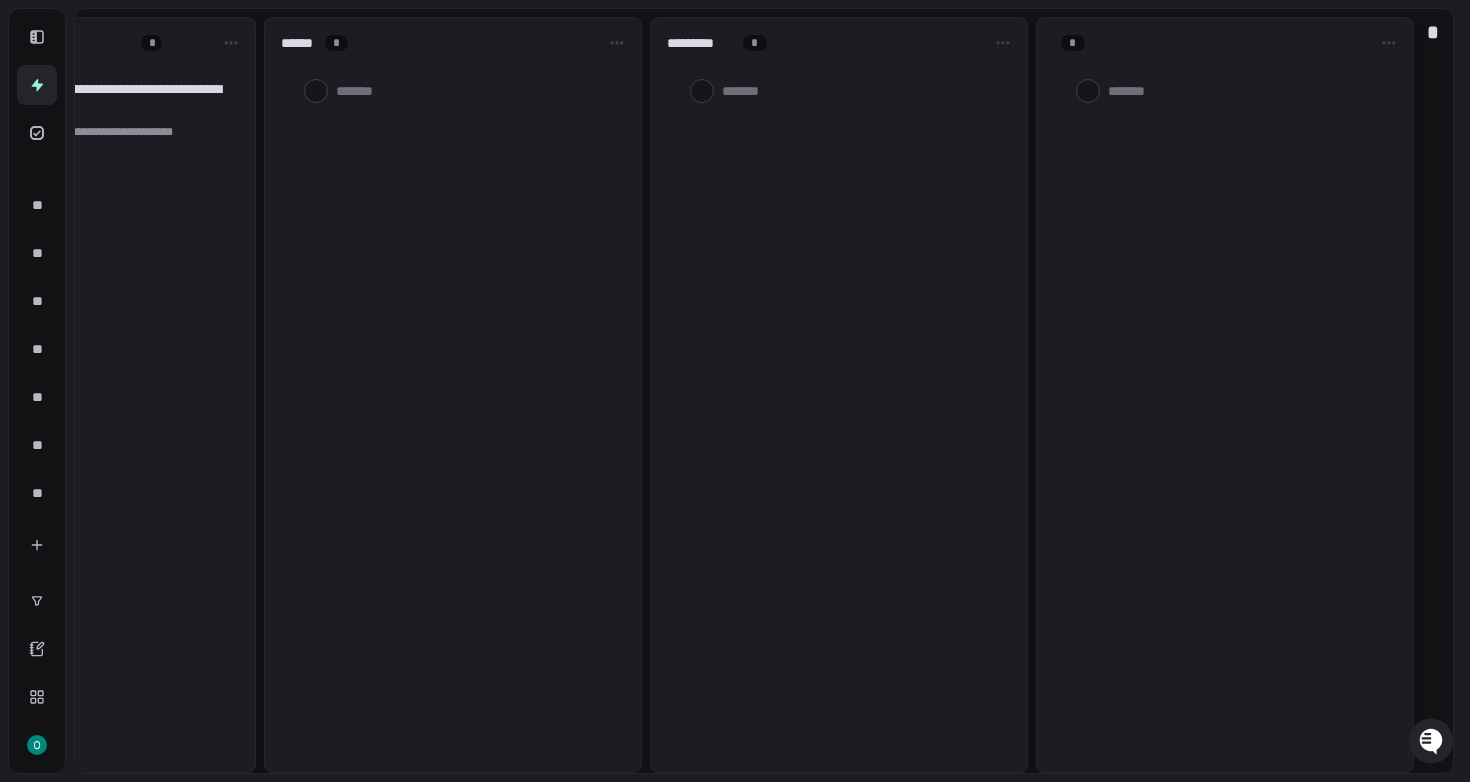 type 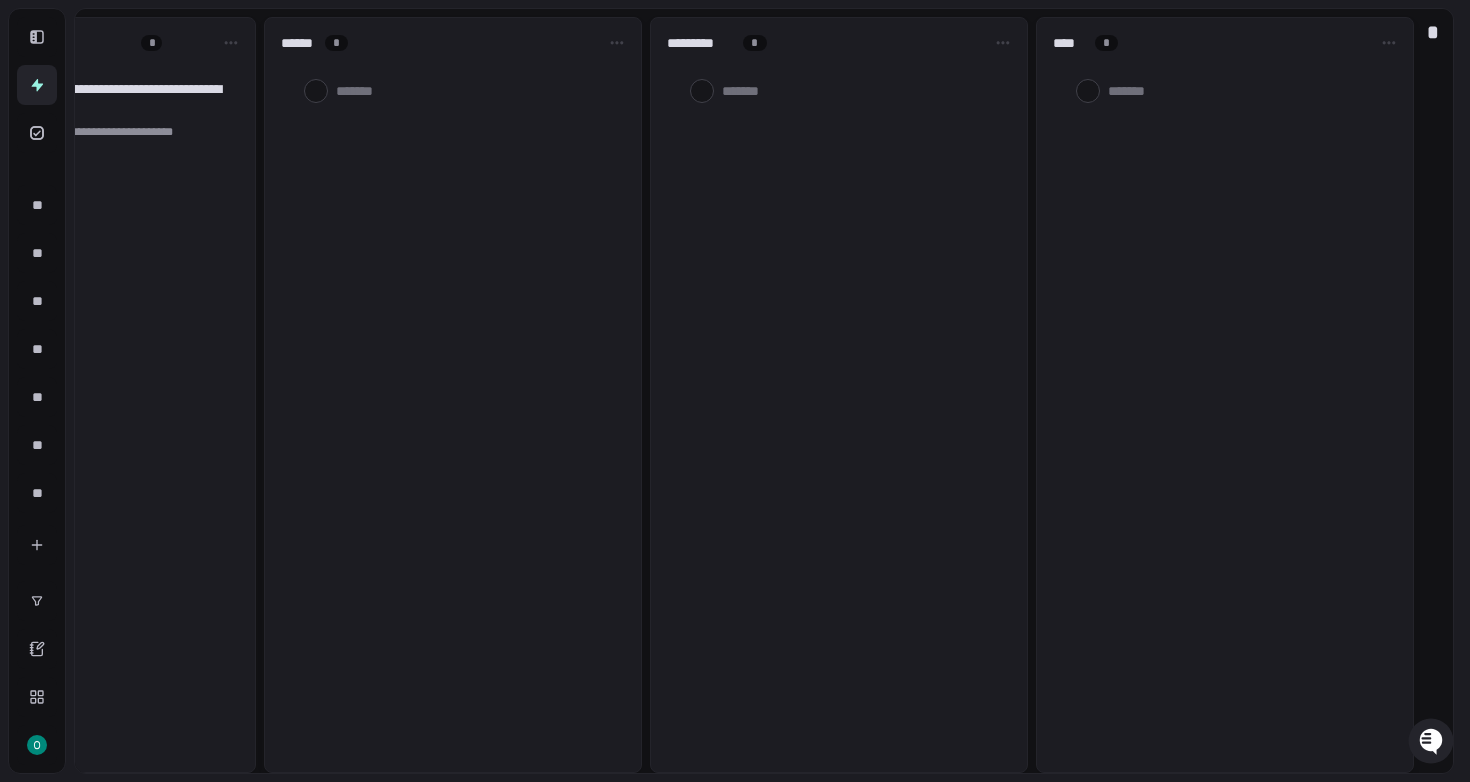 click on "********* *" at bounding box center [839, 395] 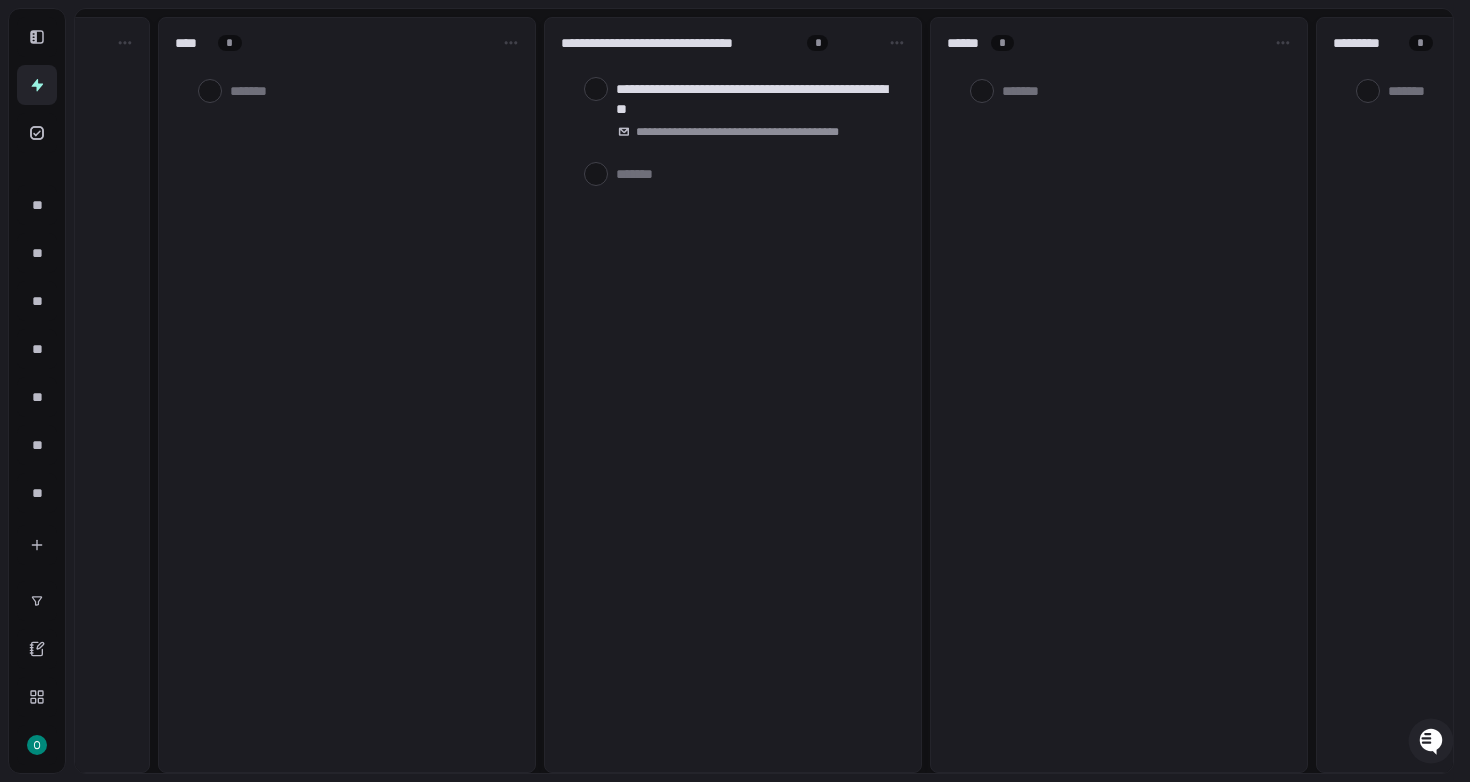 scroll, scrollTop: 0, scrollLeft: 2213, axis: horizontal 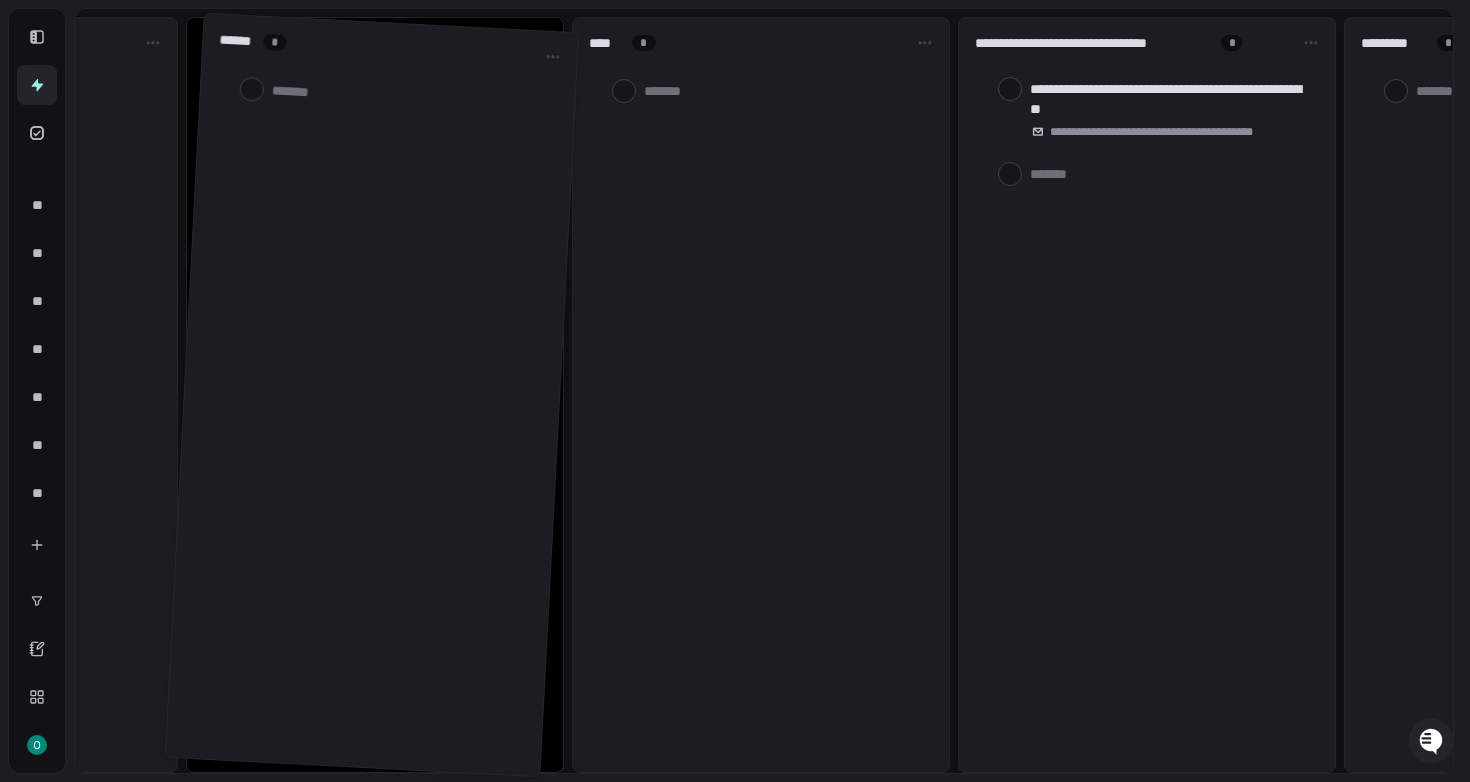 drag, startPoint x: 1030, startPoint y: 31, endPoint x: 256, endPoint y: 36, distance: 774.0162 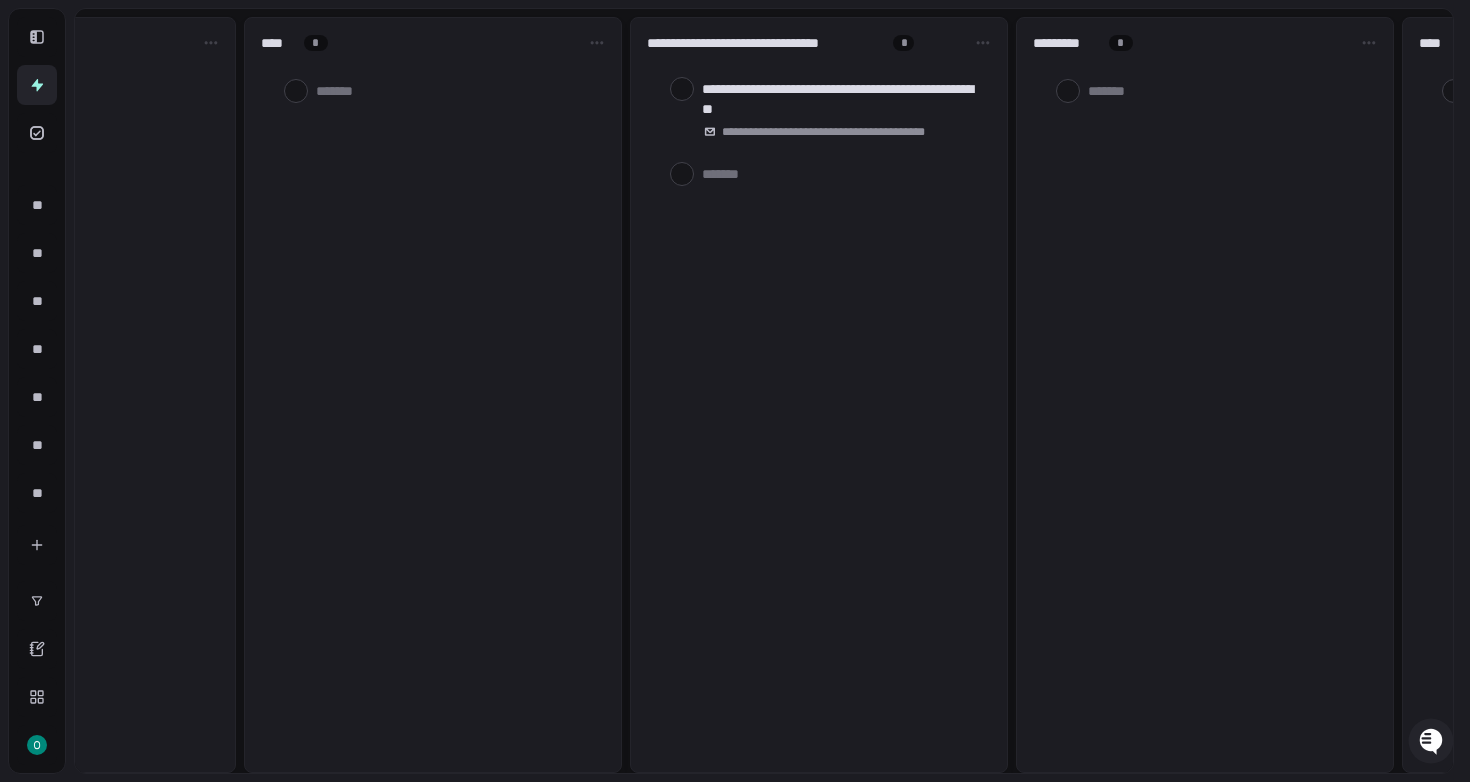 scroll, scrollTop: 0, scrollLeft: 2709, axis: horizontal 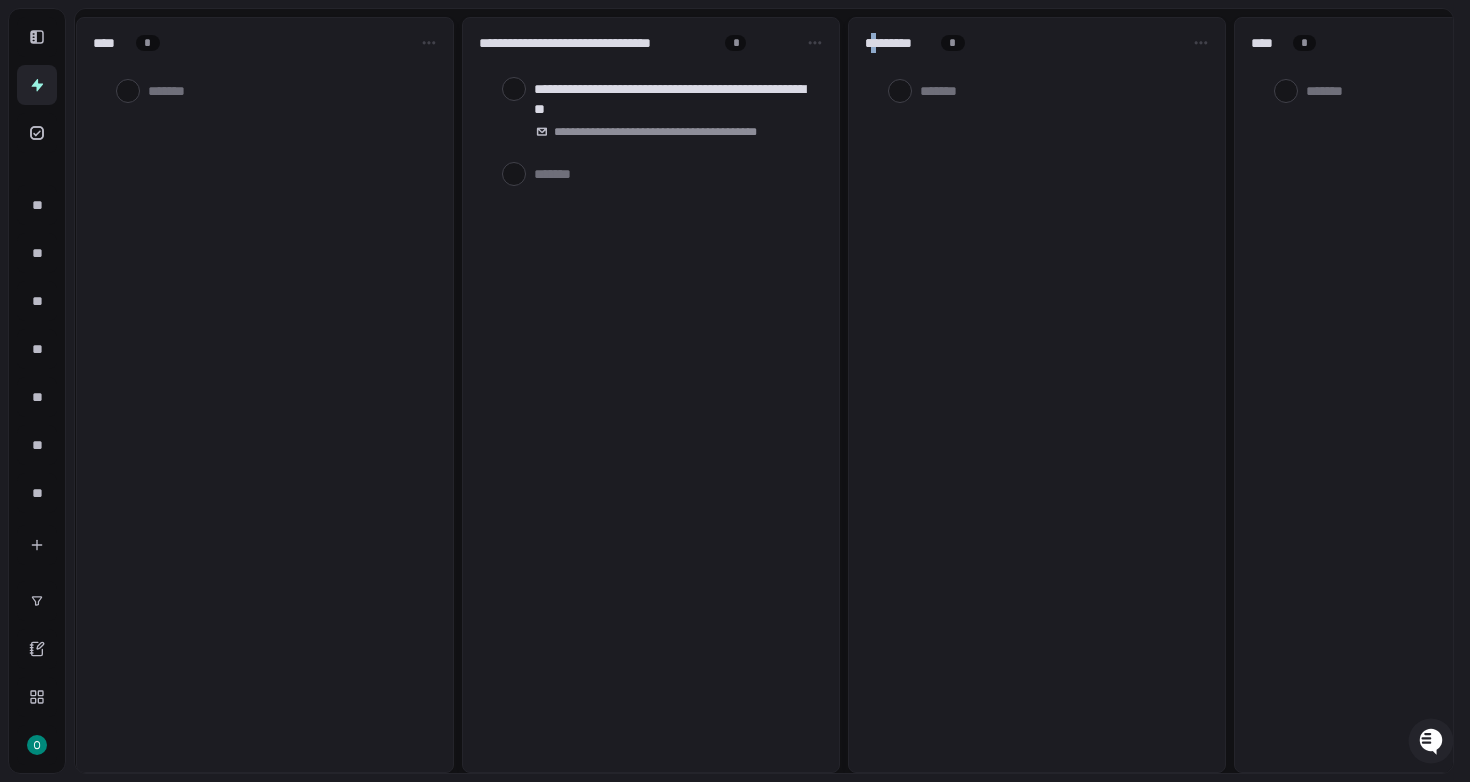 drag, startPoint x: 884, startPoint y: 42, endPoint x: 854, endPoint y: 38, distance: 30.265491 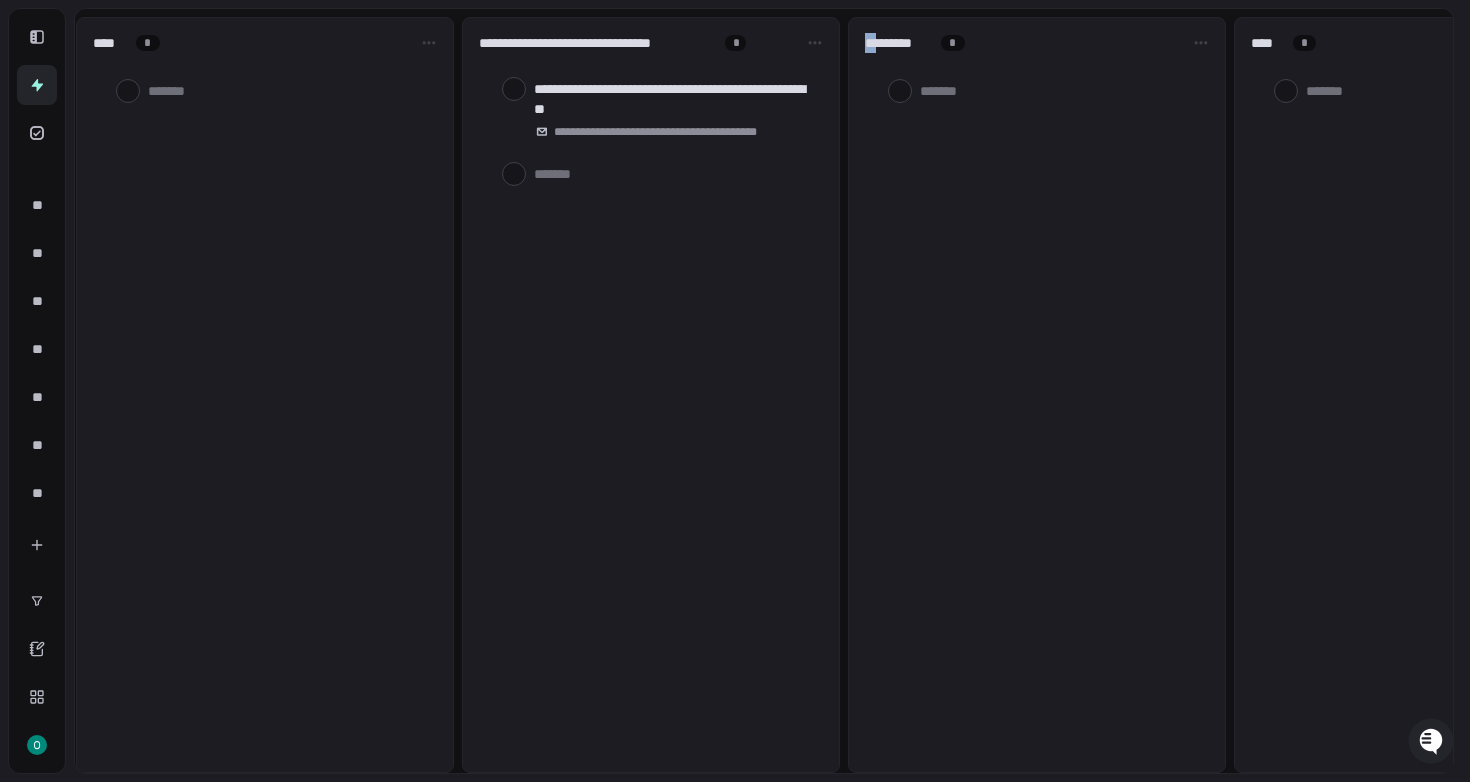 click on "********* *" at bounding box center [1037, 43] 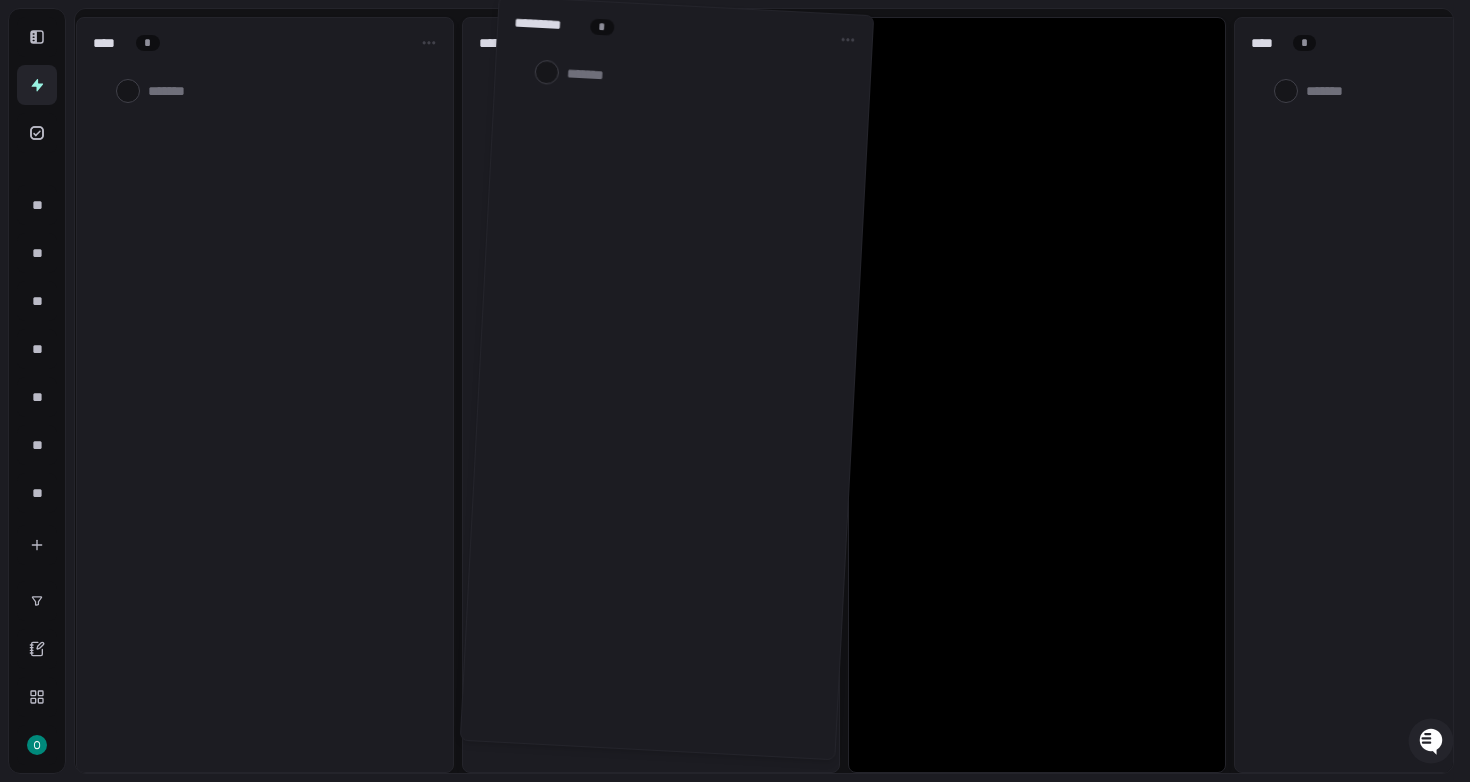 drag, startPoint x: 1022, startPoint y: 40, endPoint x: 652, endPoint y: 29, distance: 370.16348 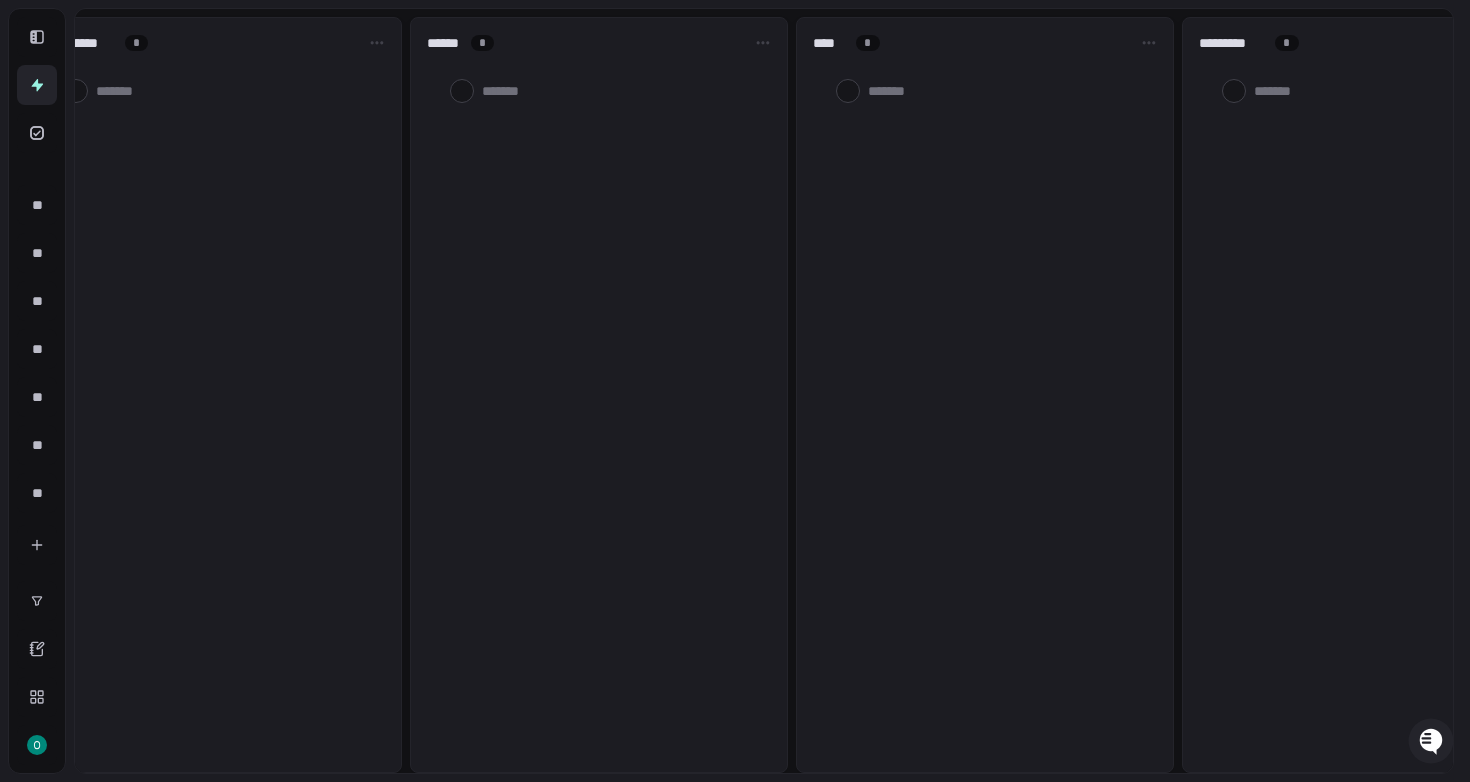 scroll, scrollTop: 0, scrollLeft: 1992, axis: horizontal 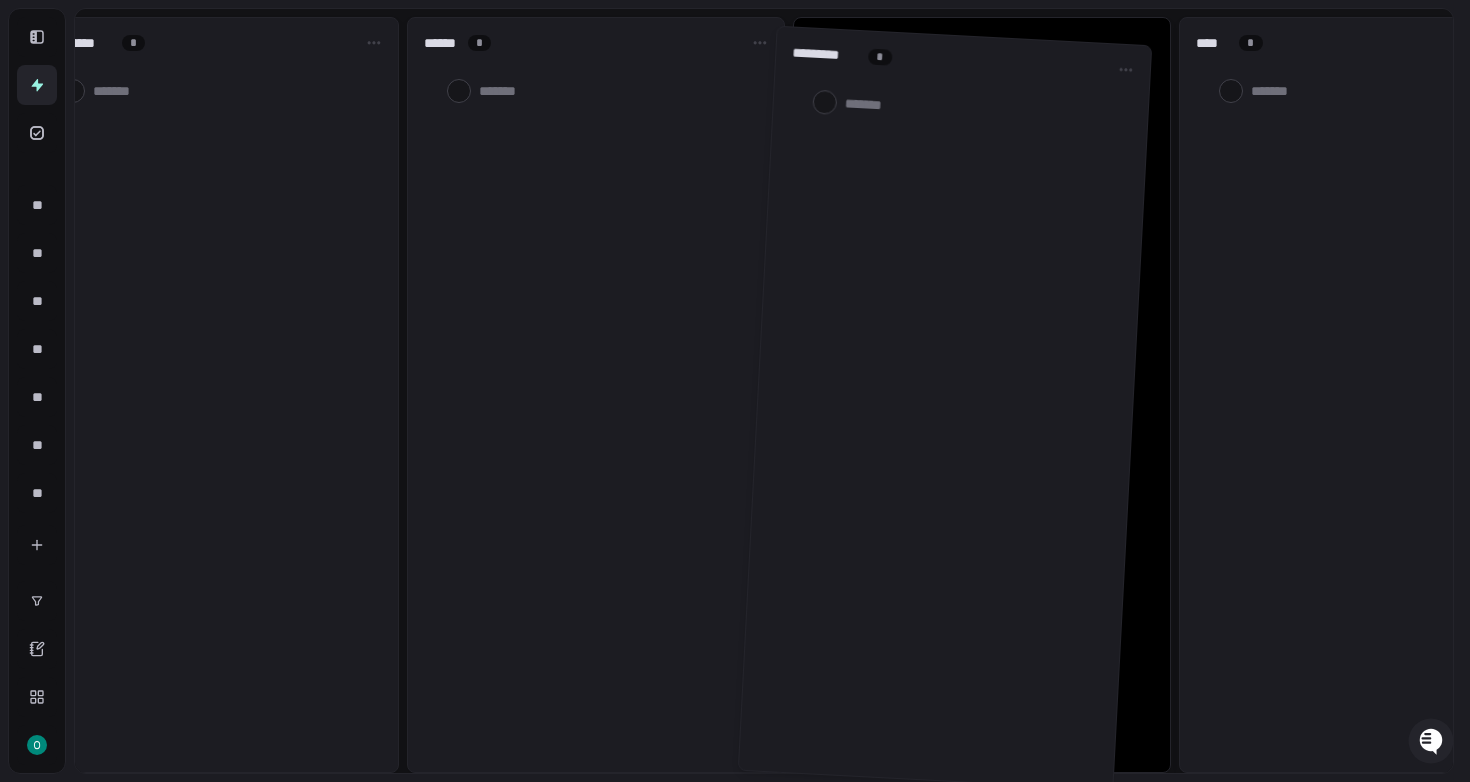 drag, startPoint x: 1212, startPoint y: 27, endPoint x: 790, endPoint y: 45, distance: 422.3837 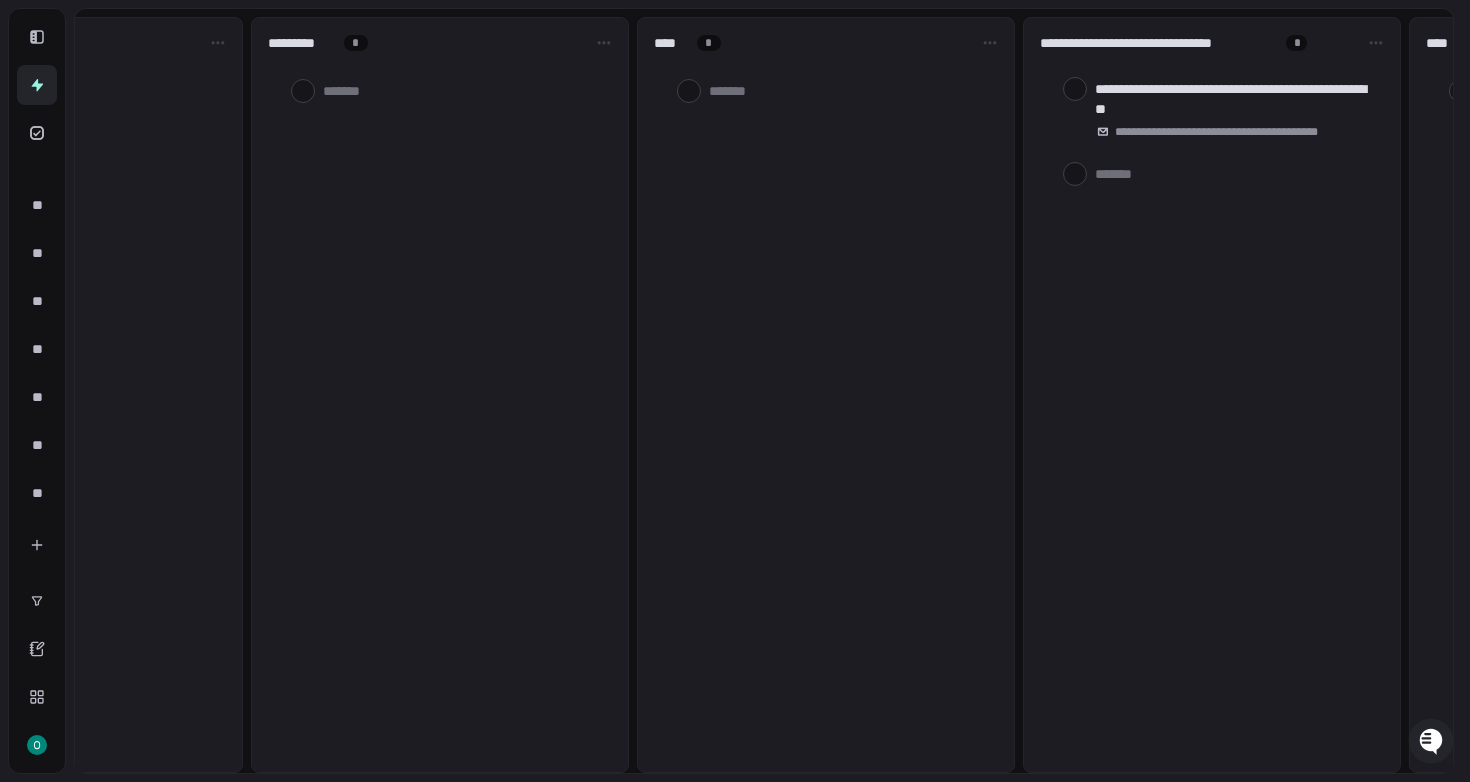 scroll, scrollTop: 0, scrollLeft: 2907, axis: horizontal 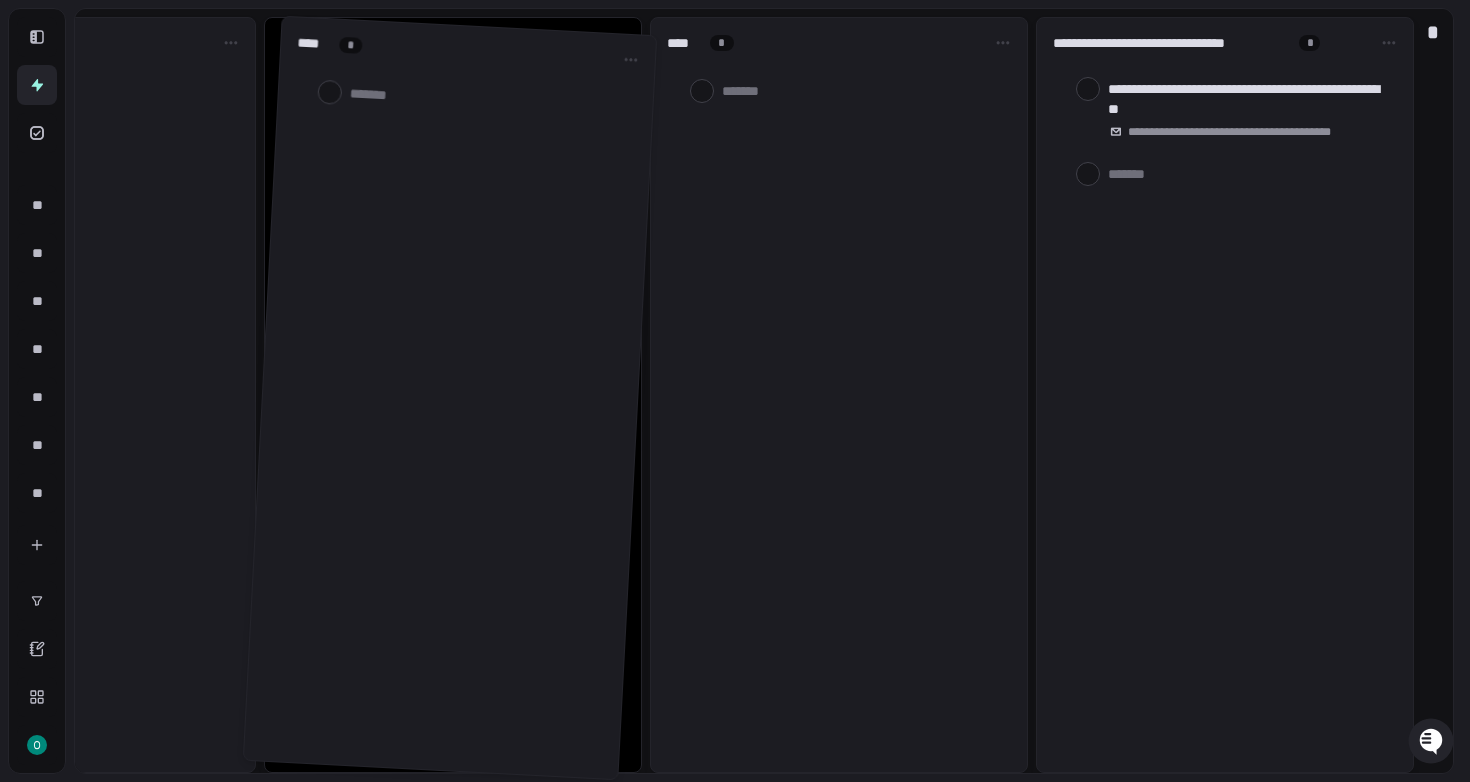 drag, startPoint x: 1044, startPoint y: 37, endPoint x: 265, endPoint y: 45, distance: 779.0411 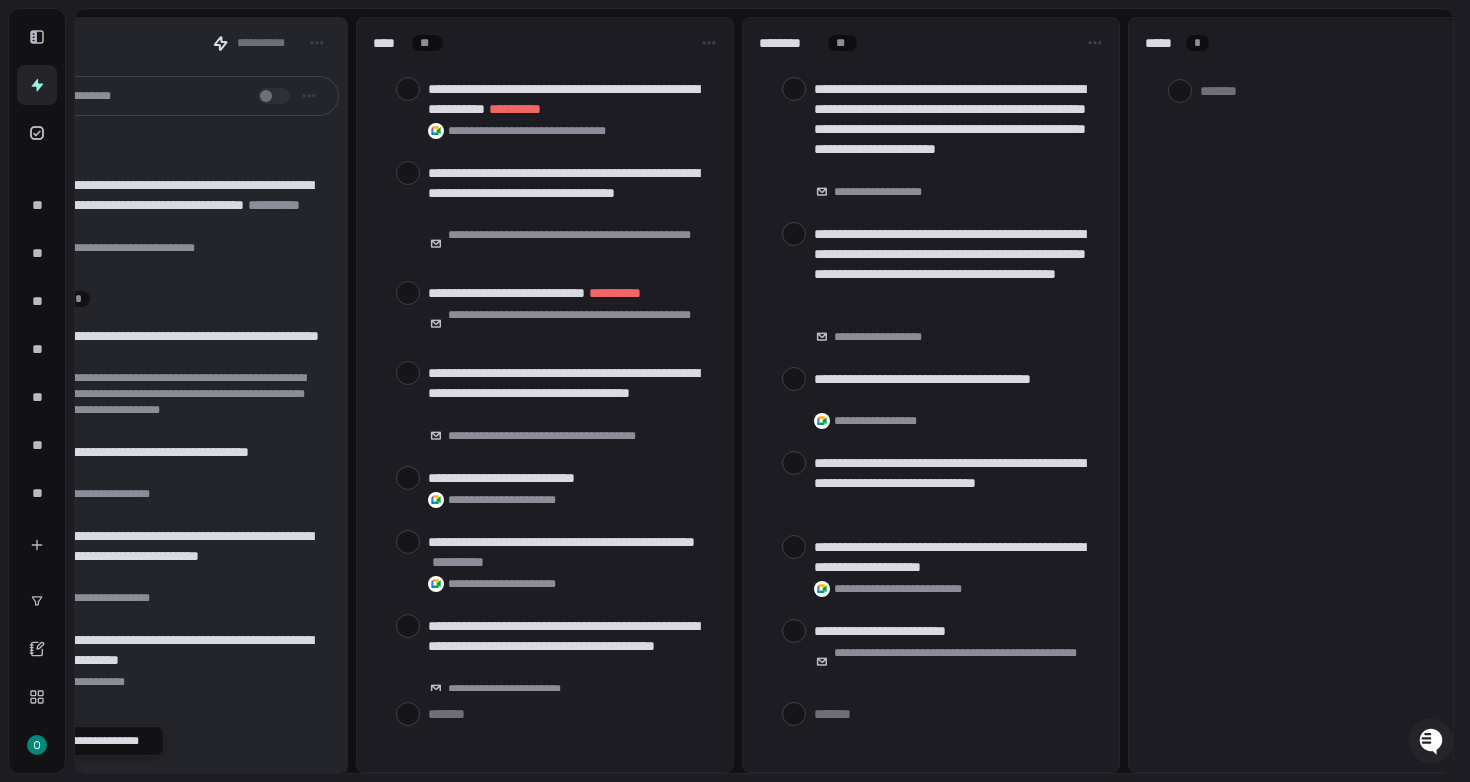 scroll, scrollTop: 0, scrollLeft: 0, axis: both 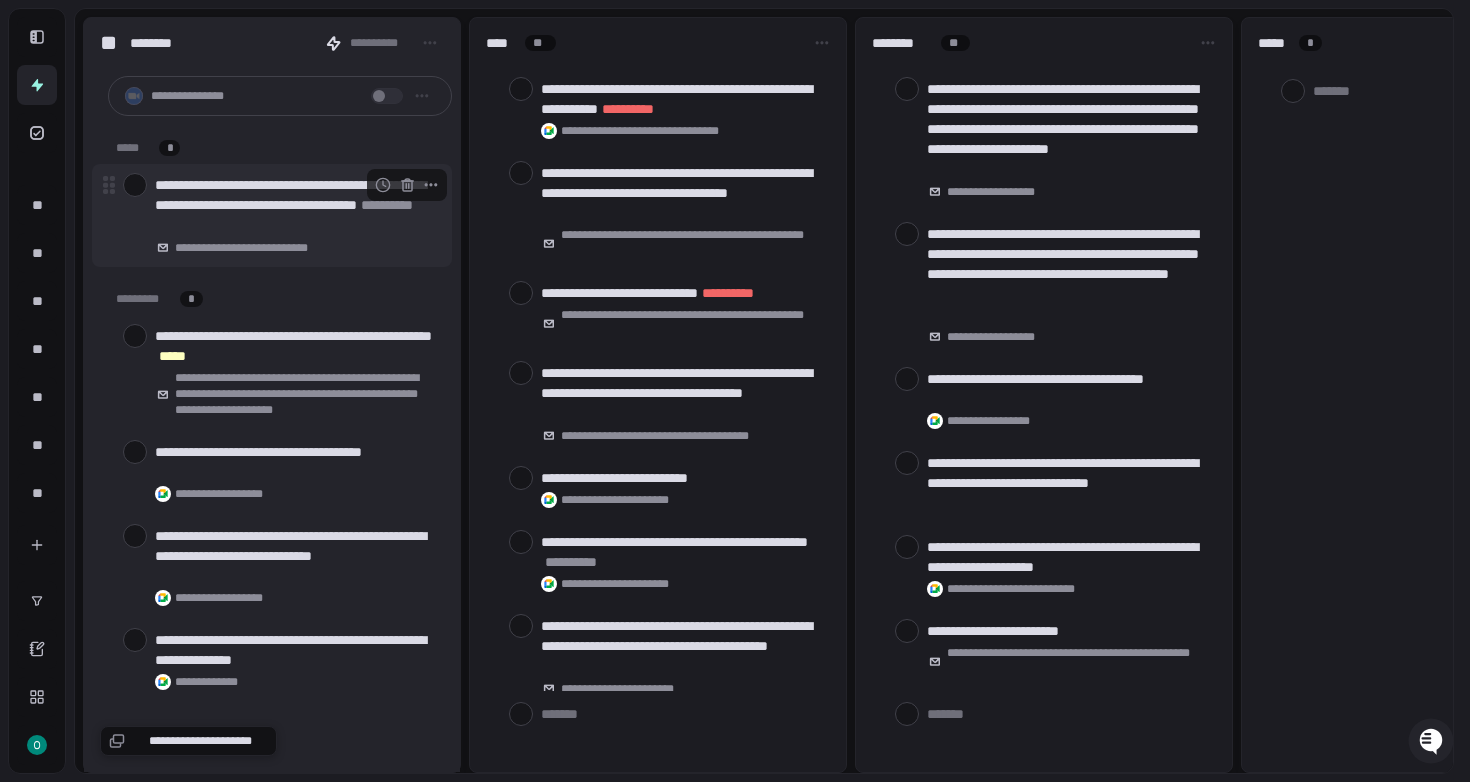click on "**********" at bounding box center (295, 205) 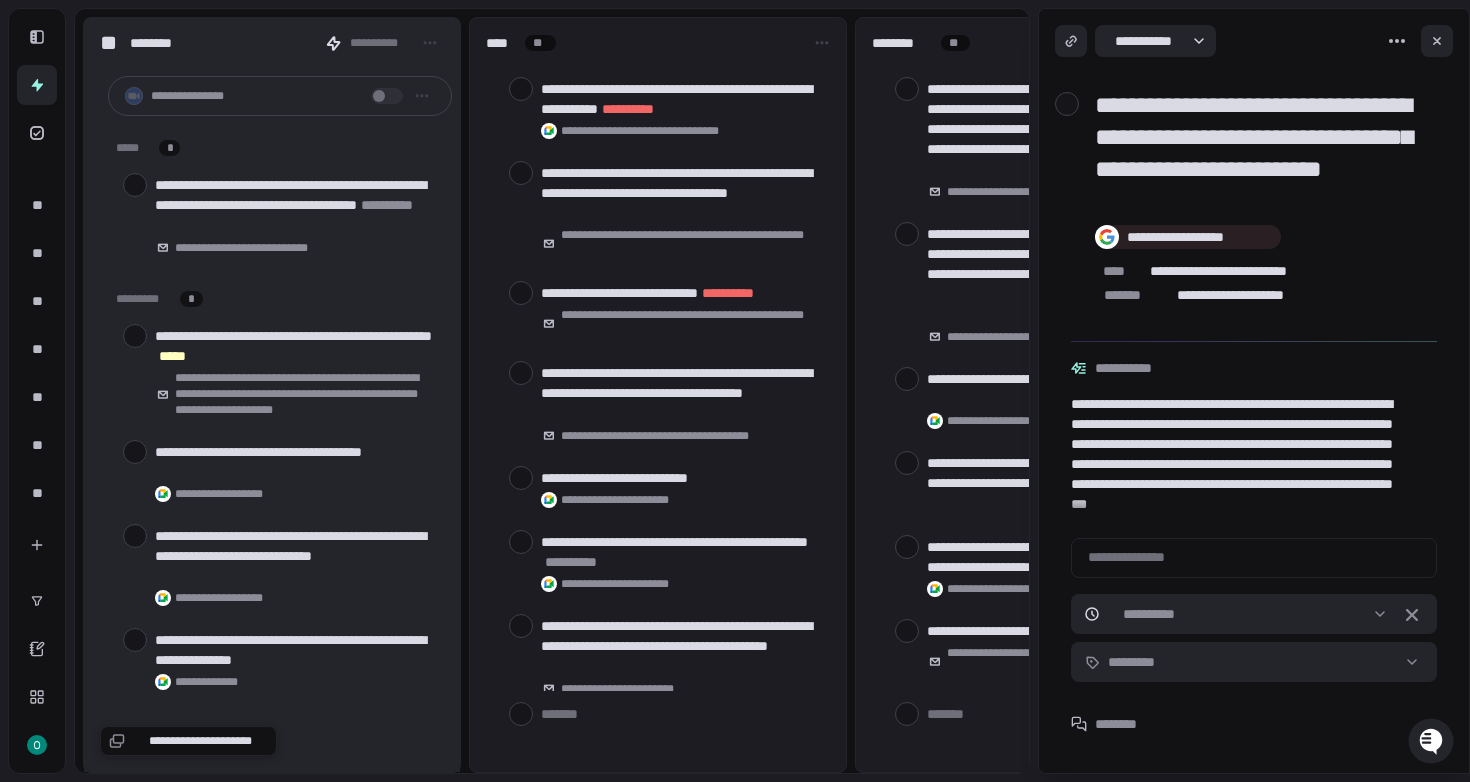 scroll, scrollTop: 12, scrollLeft: 0, axis: vertical 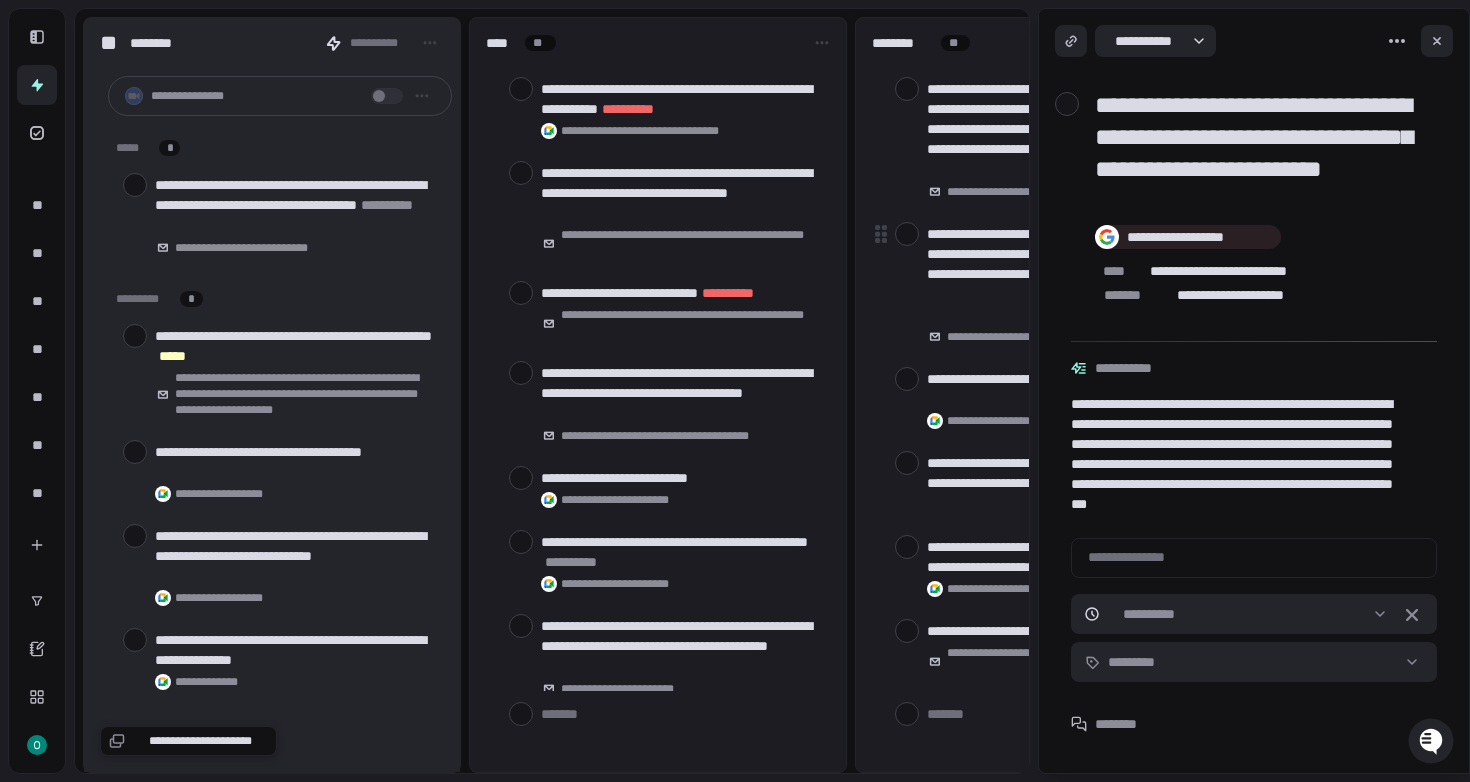 type on "*" 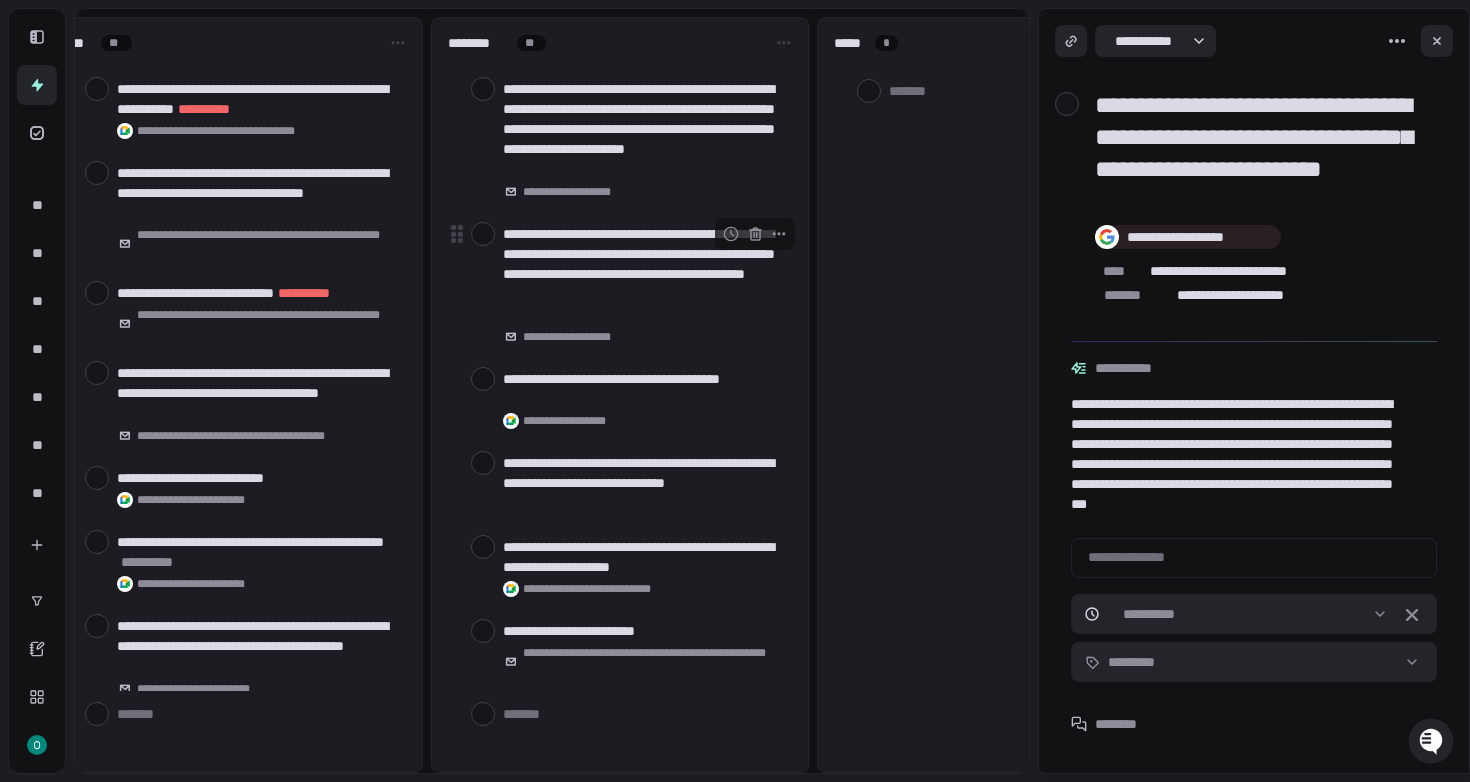scroll, scrollTop: 0, scrollLeft: 699, axis: horizontal 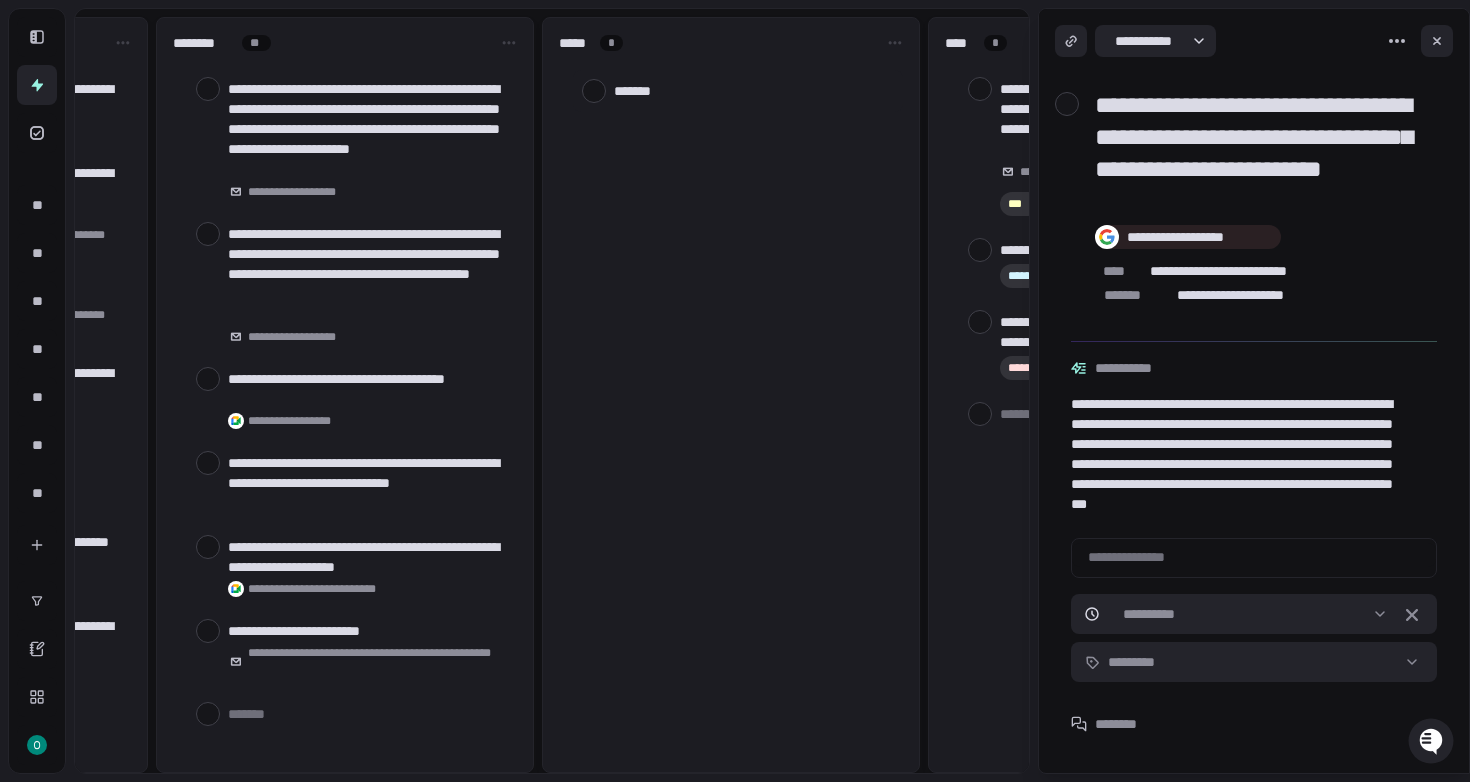 click at bounding box center (754, 90) 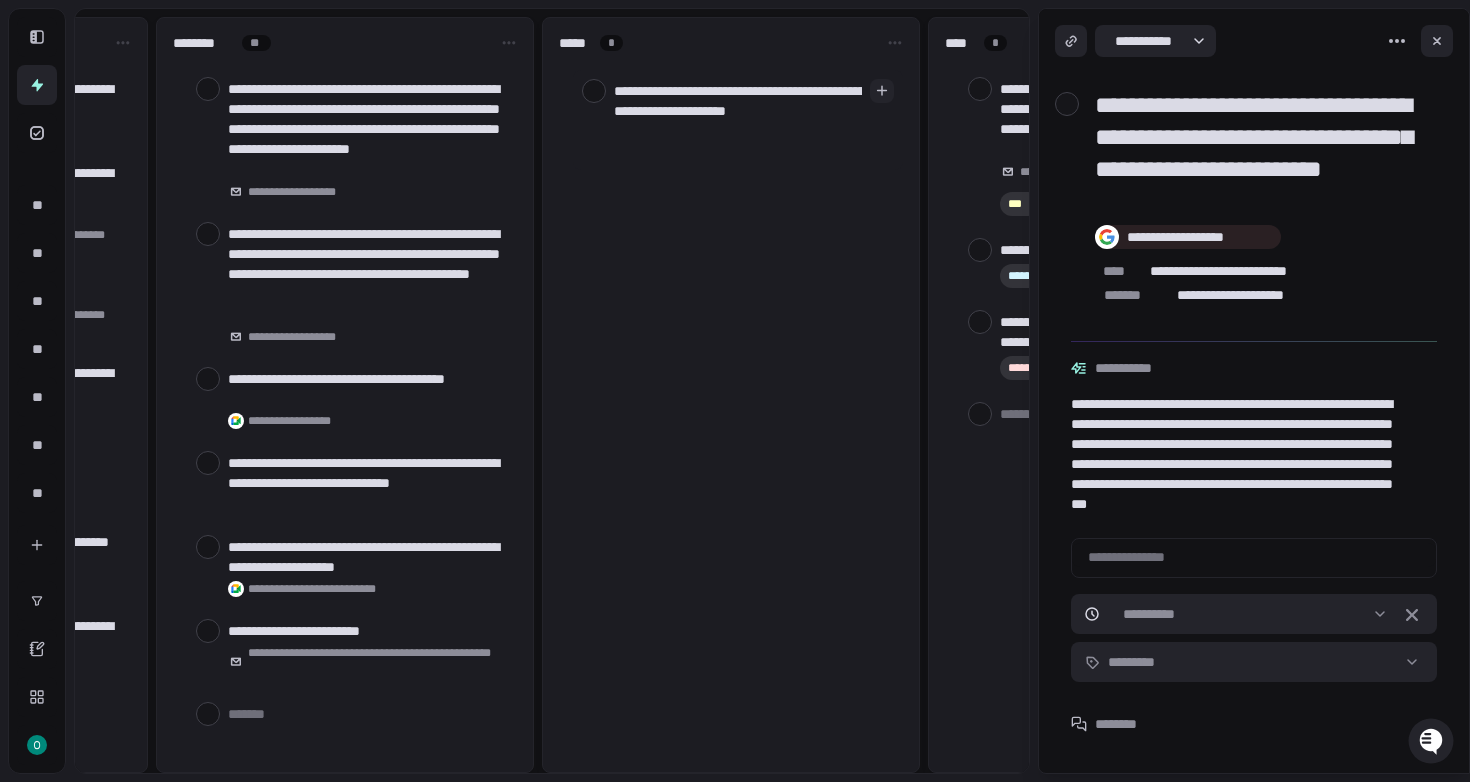 type on "**********" 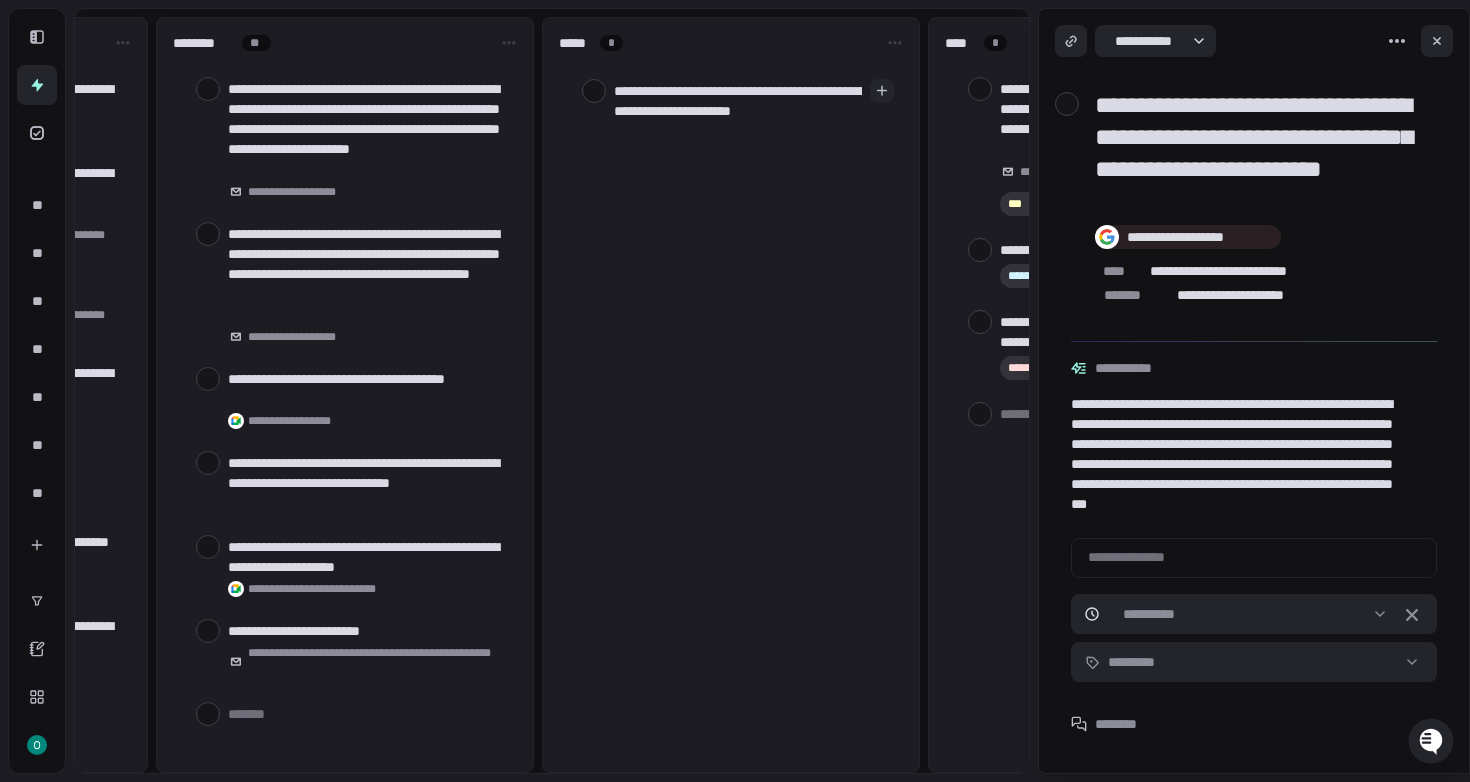 type on "**********" 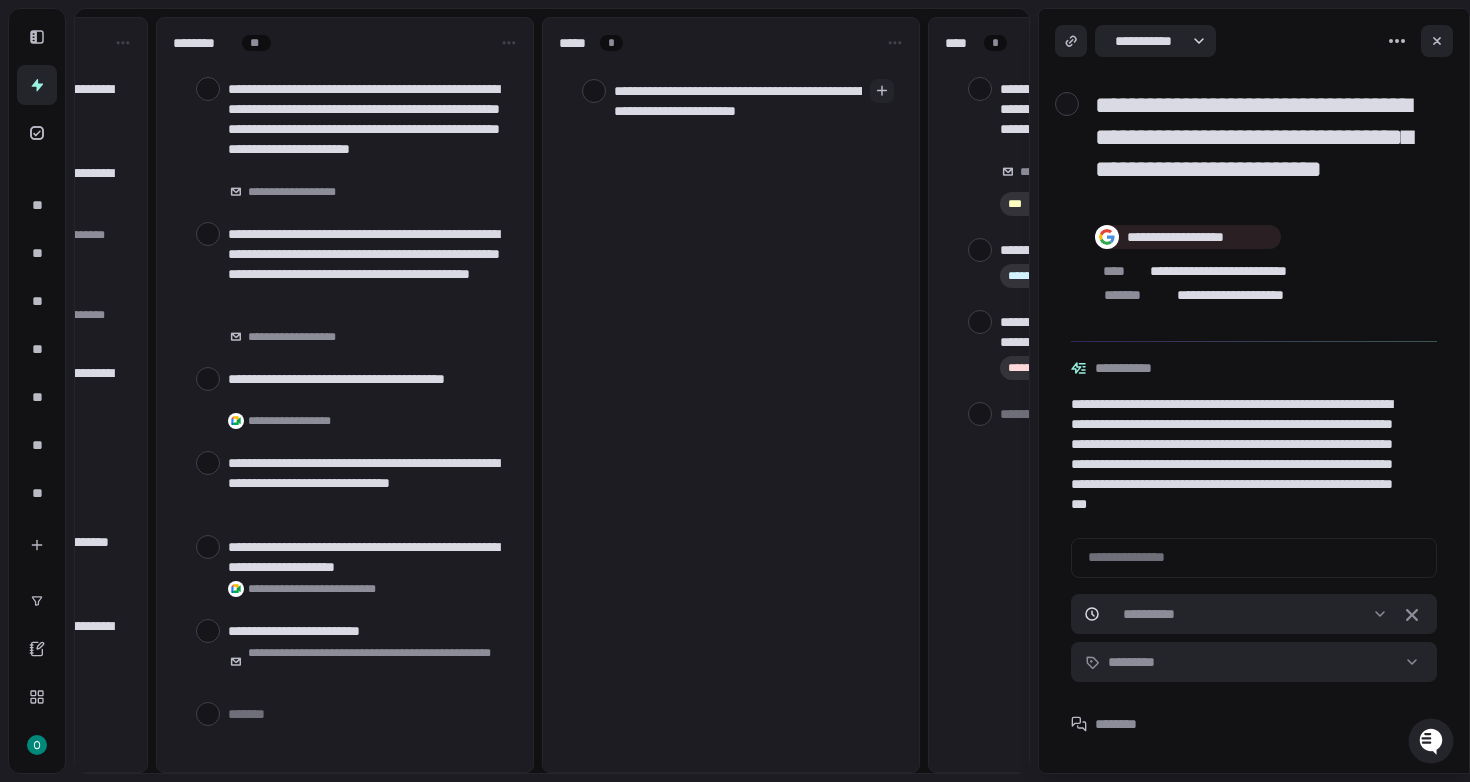 type on "**********" 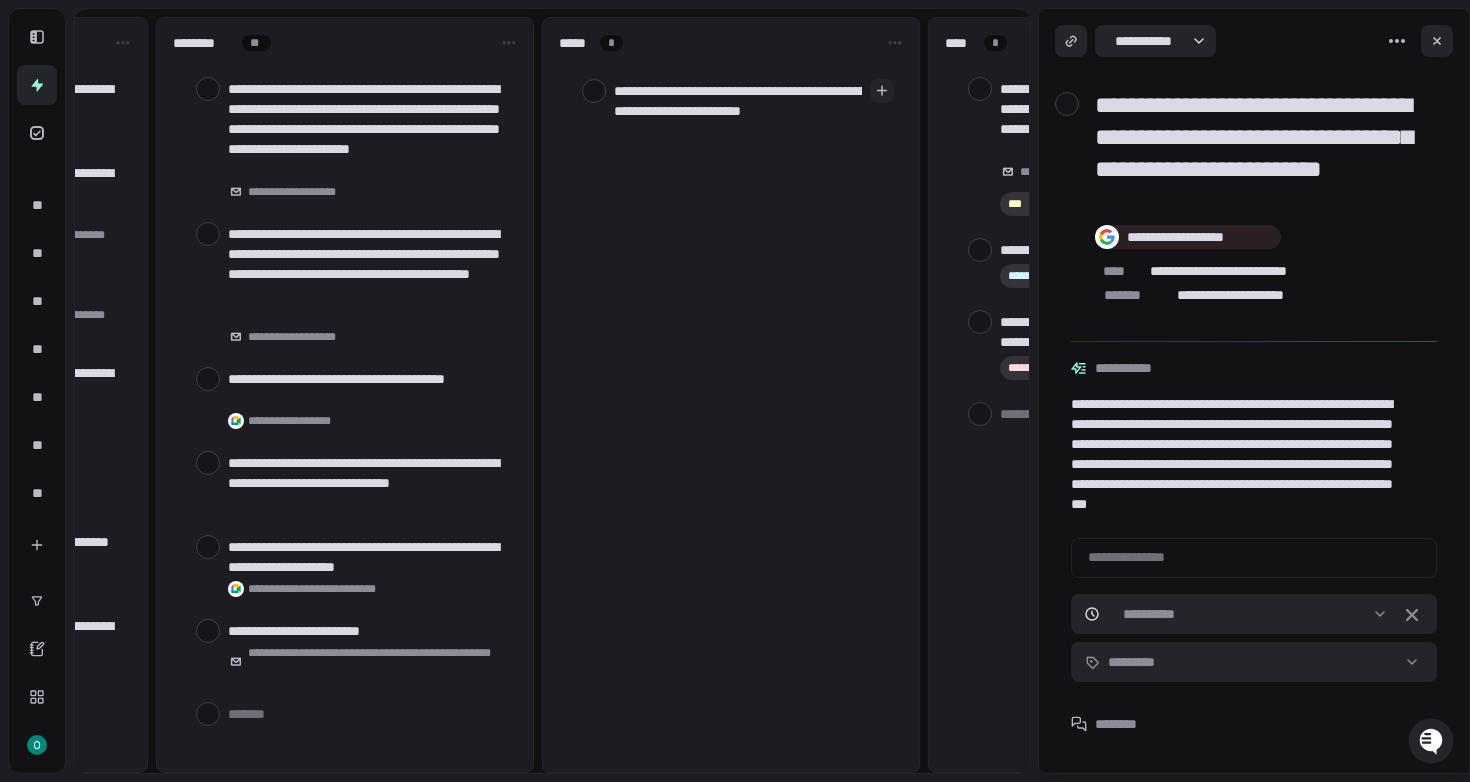 type on "**********" 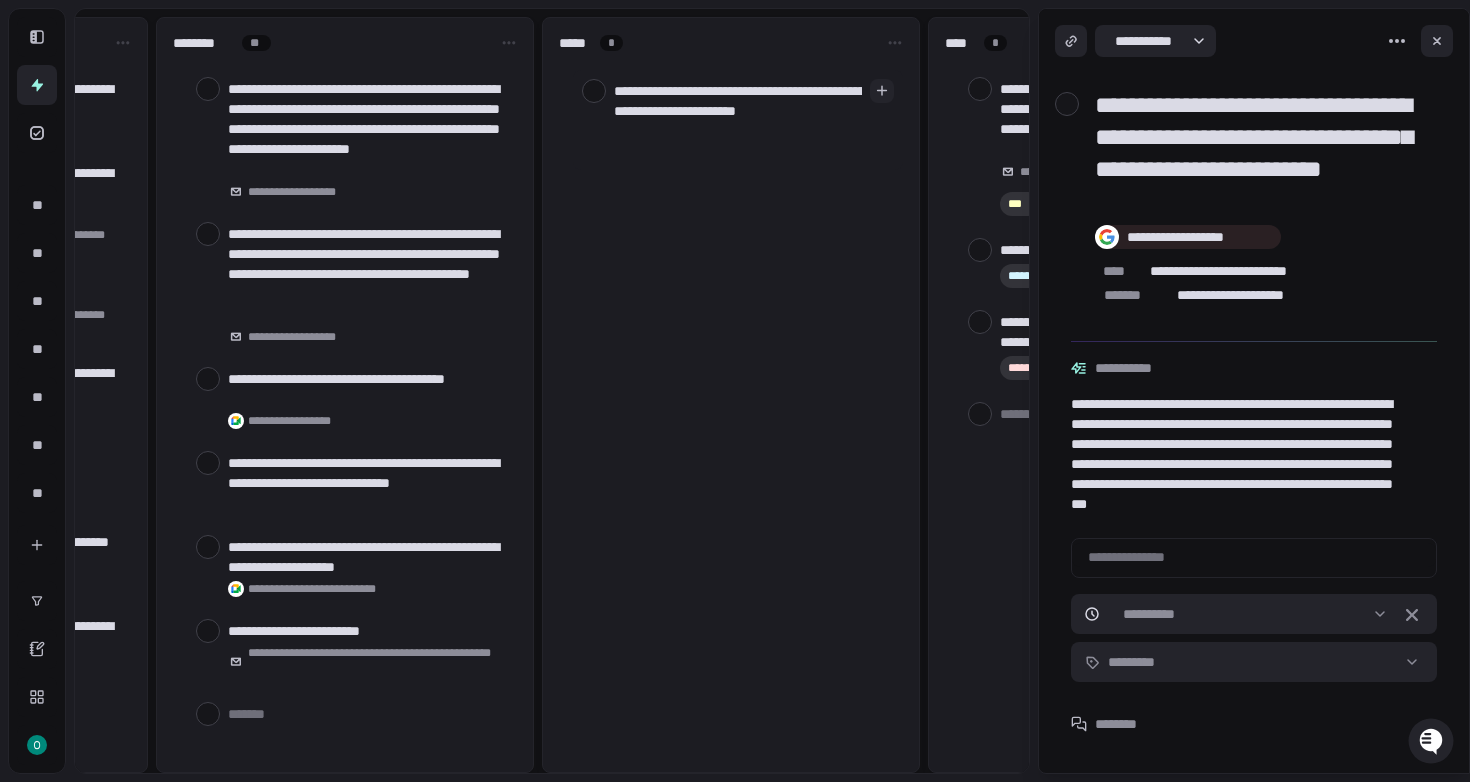 type on "*" 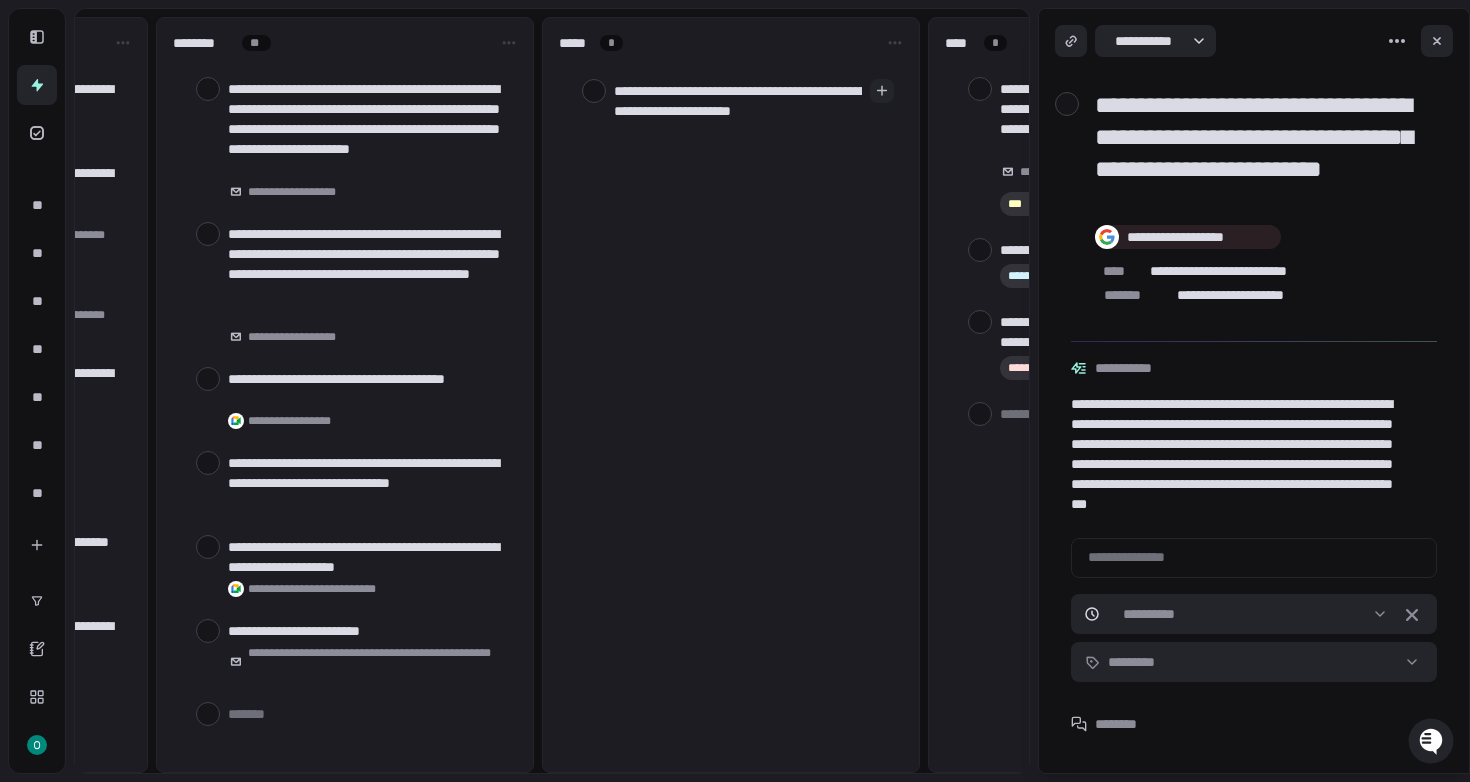 type 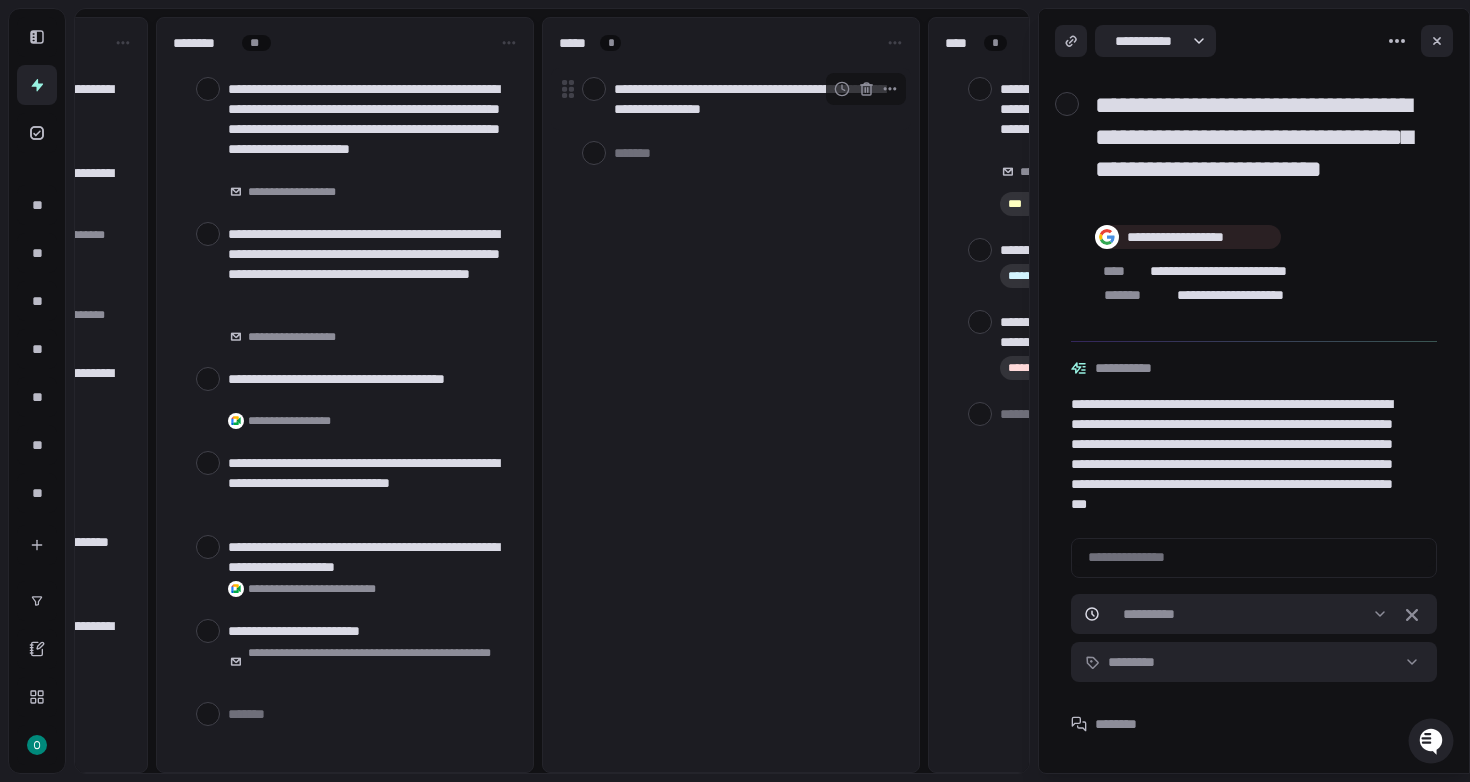 click on "**********" at bounding box center [754, 99] 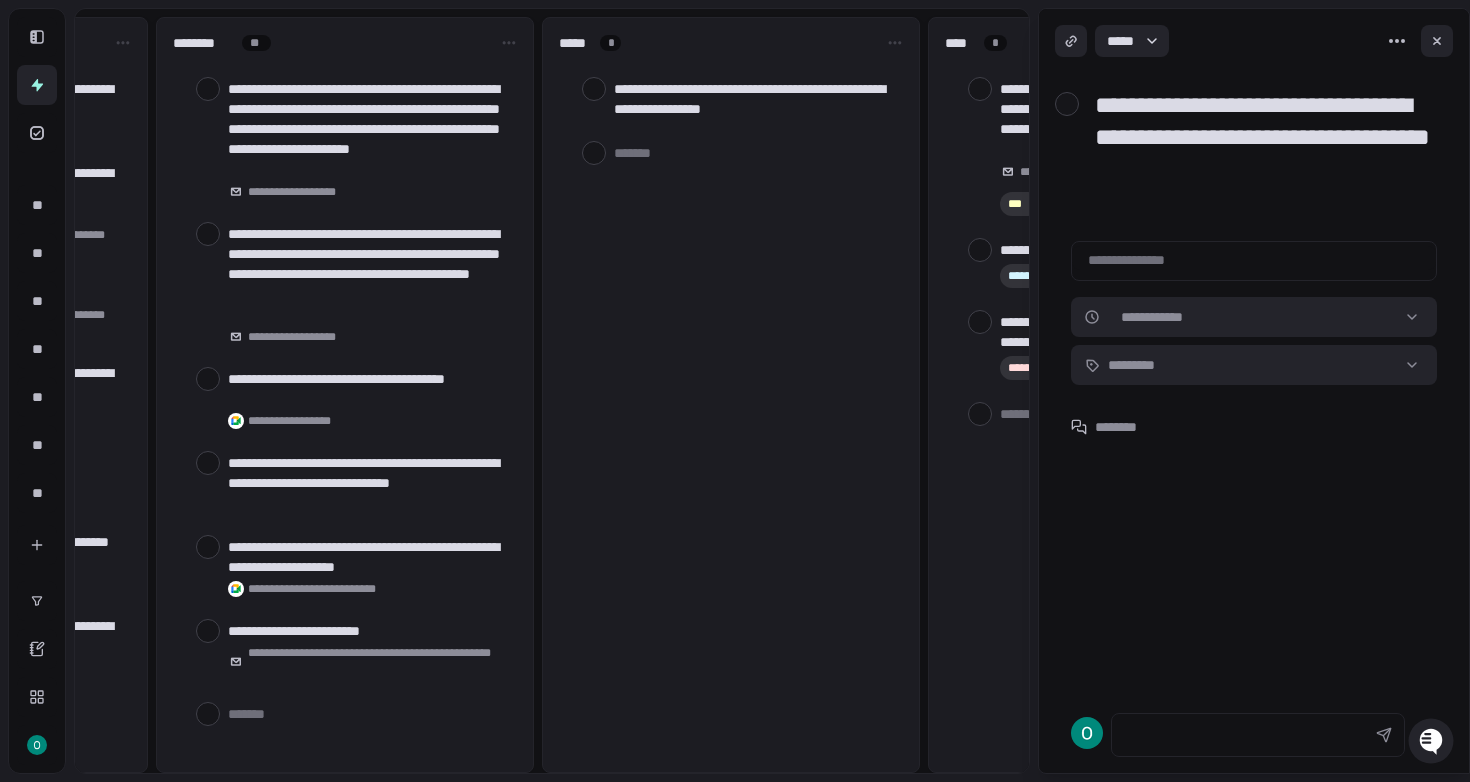 drag, startPoint x: 1226, startPoint y: 203, endPoint x: 1085, endPoint y: 115, distance: 166.2077 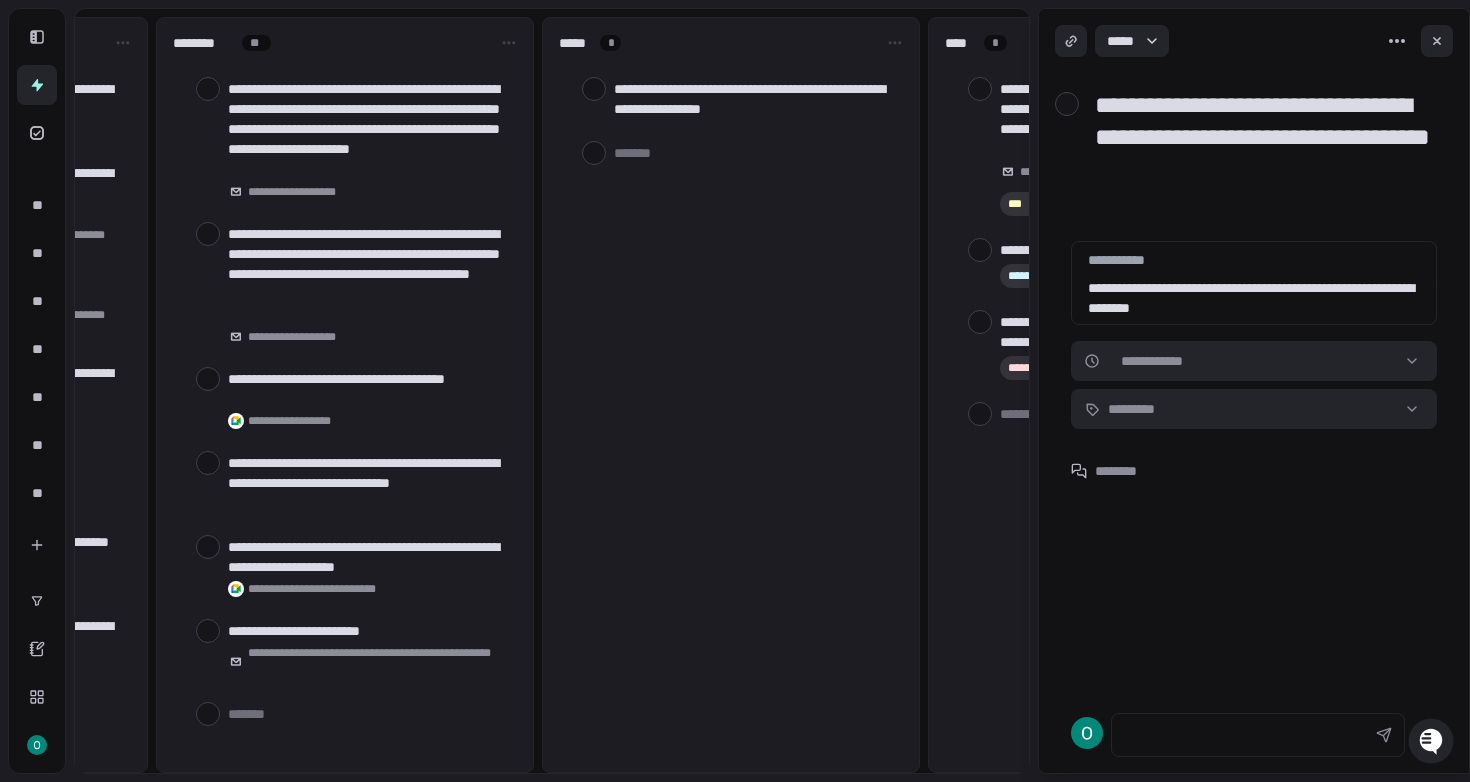 type on "**********" 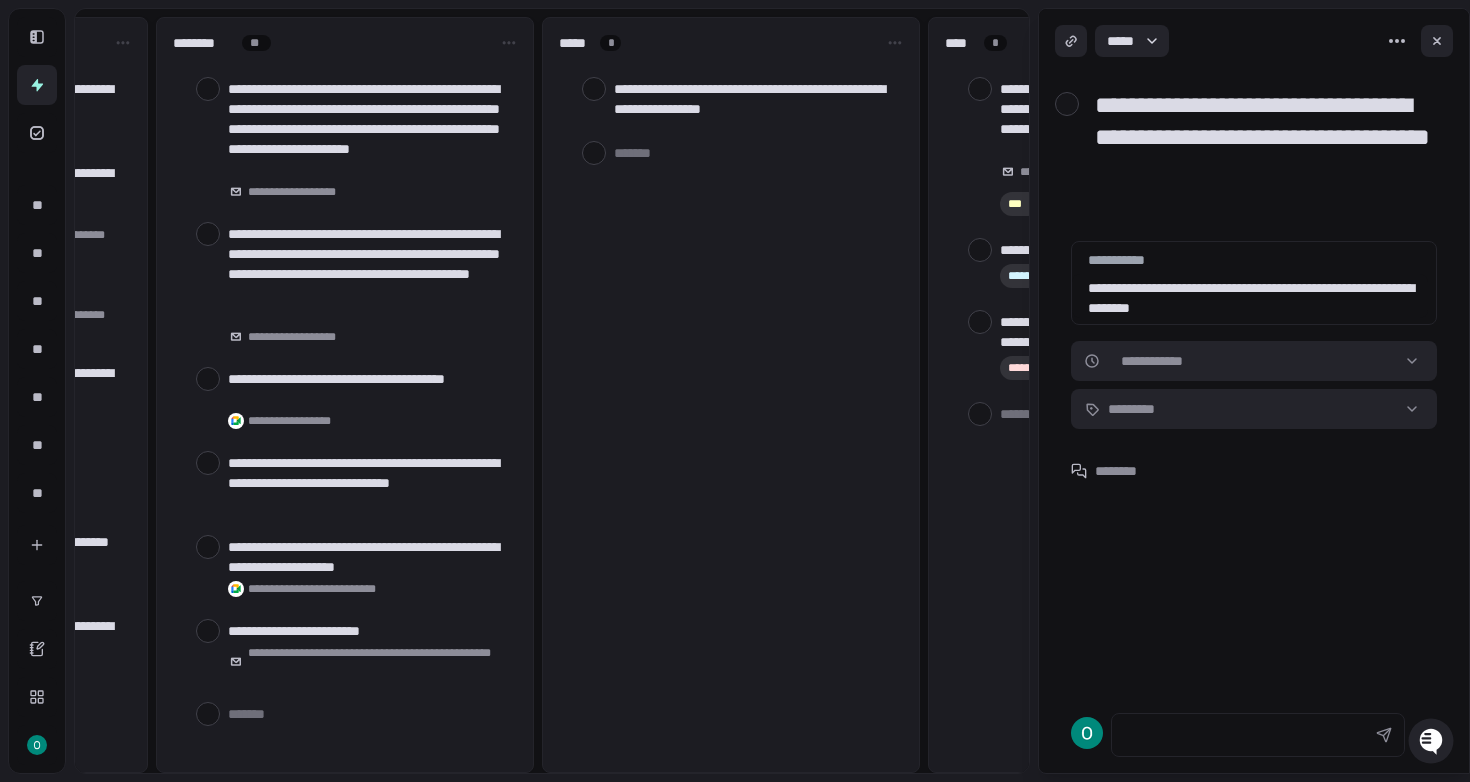 drag, startPoint x: 1262, startPoint y: 207, endPoint x: 1088, endPoint y: 85, distance: 212.50882 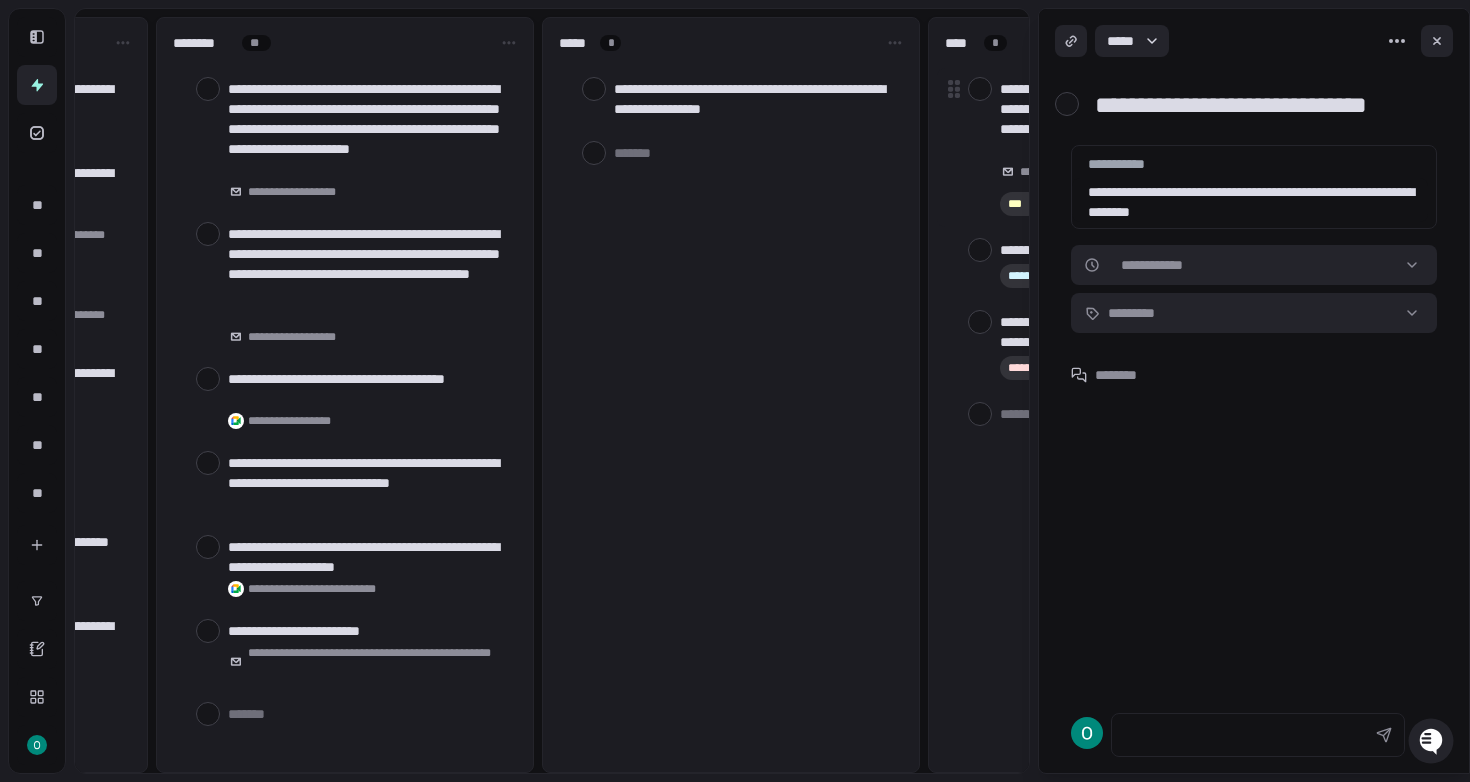 type on "**********" 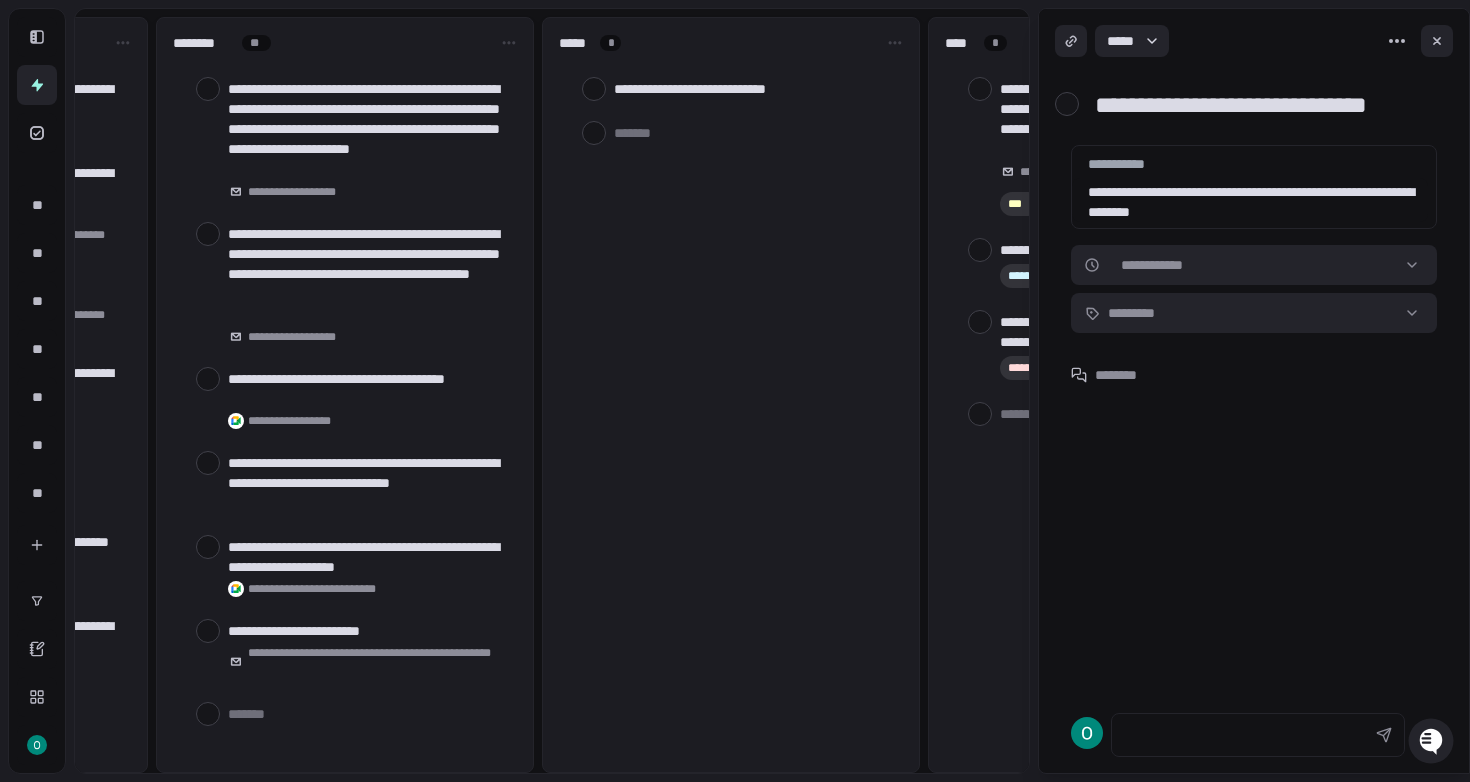 type on "*" 